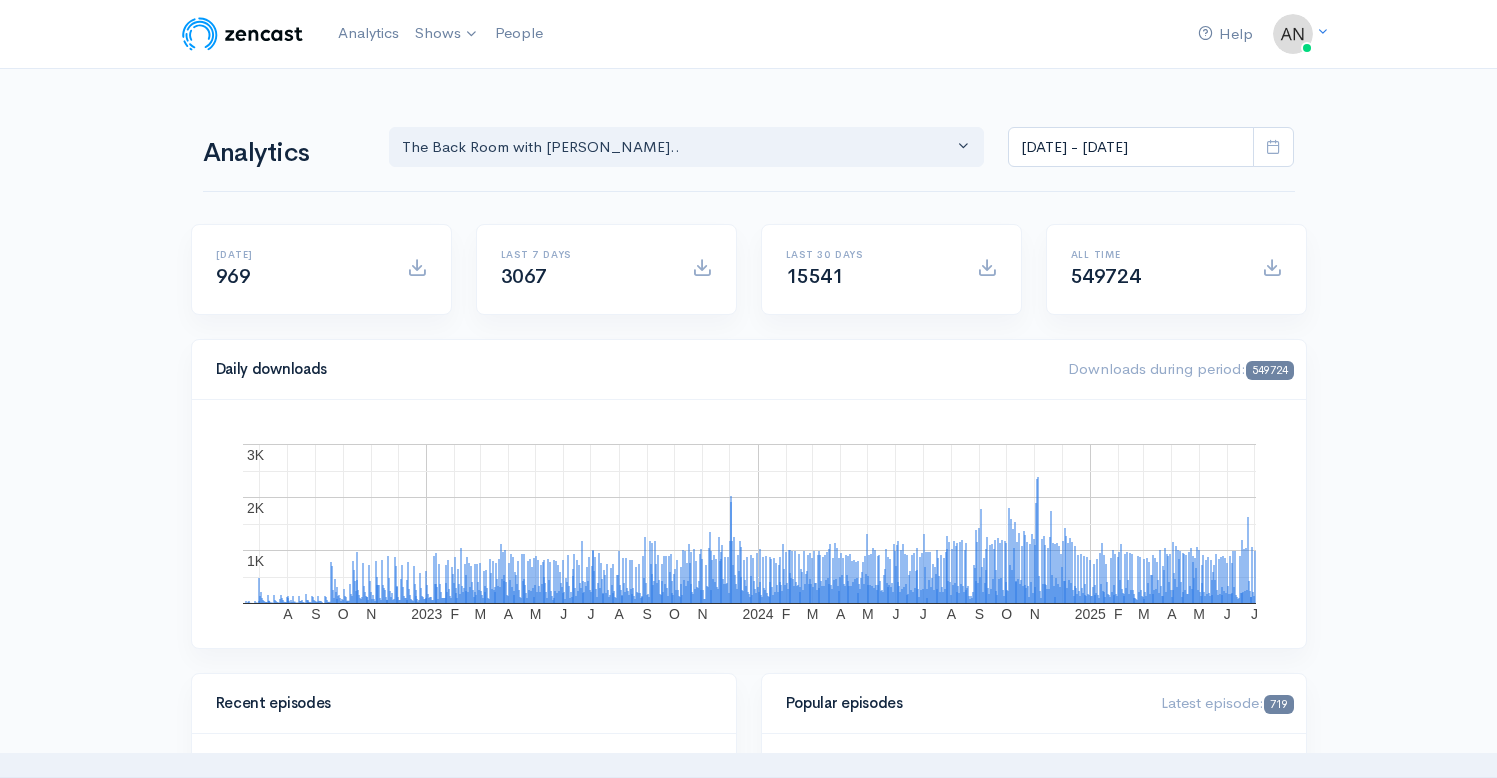 select on "10316" 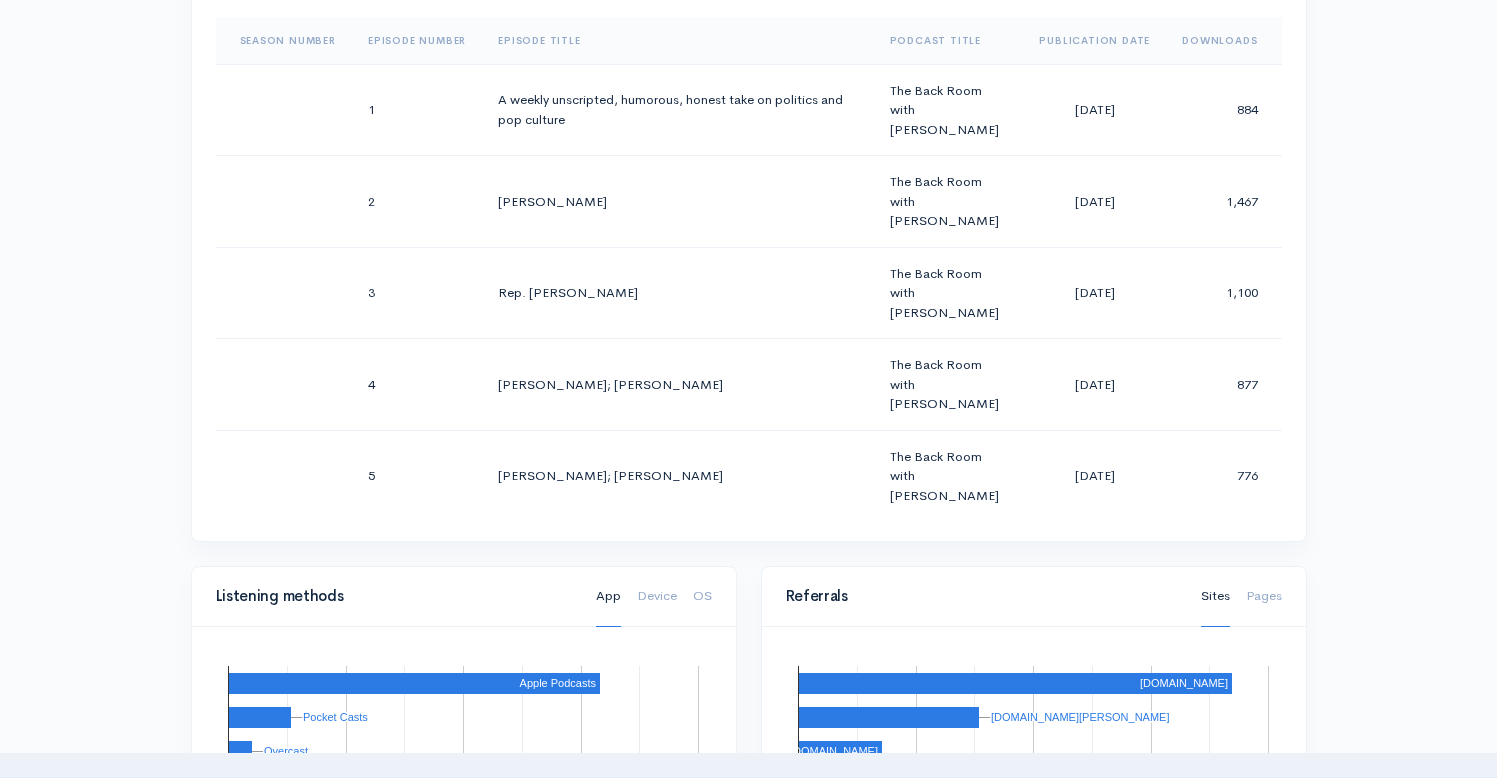 scroll, scrollTop: 7, scrollLeft: 0, axis: vertical 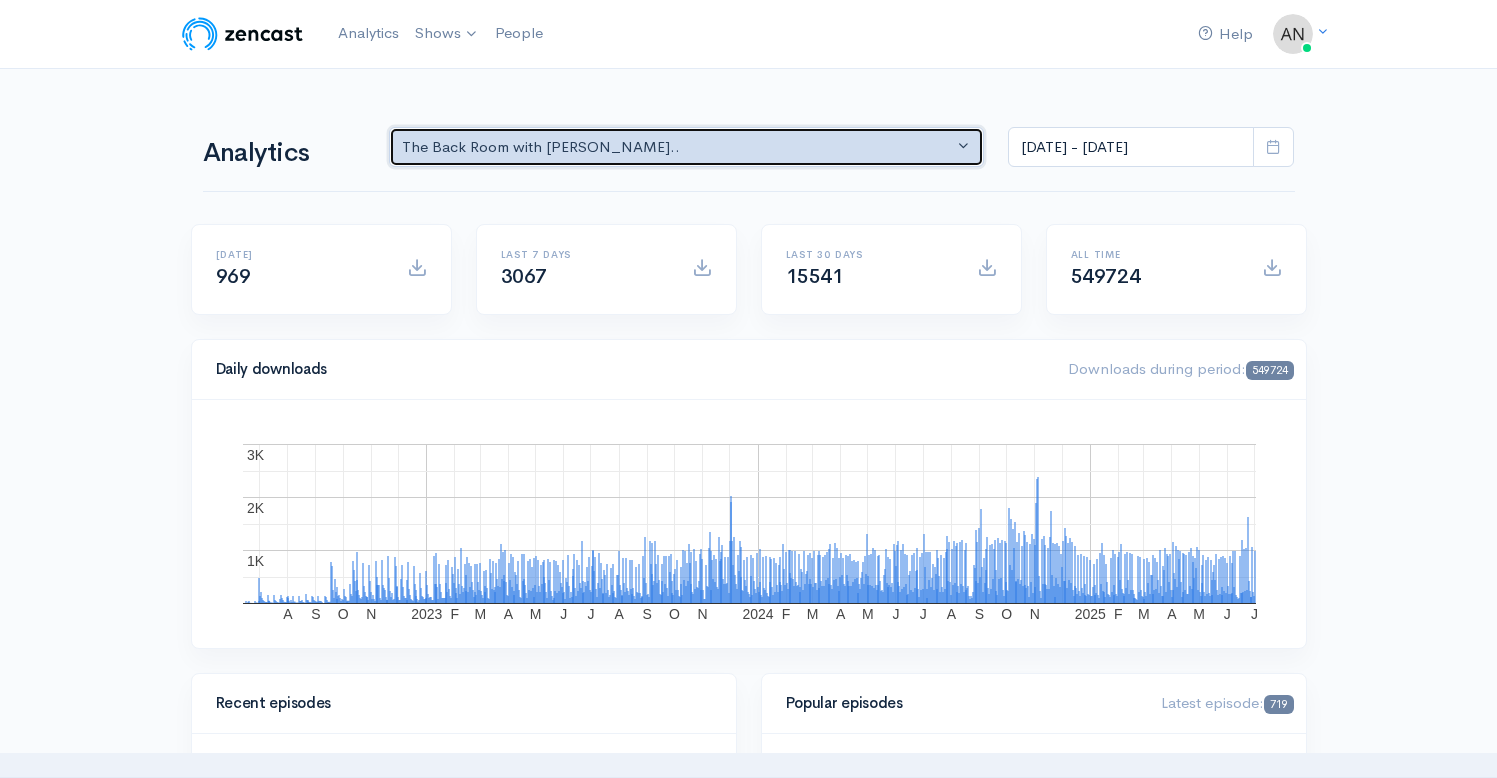 click on "The Back Room with [PERSON_NAME].." at bounding box center (678, 147) 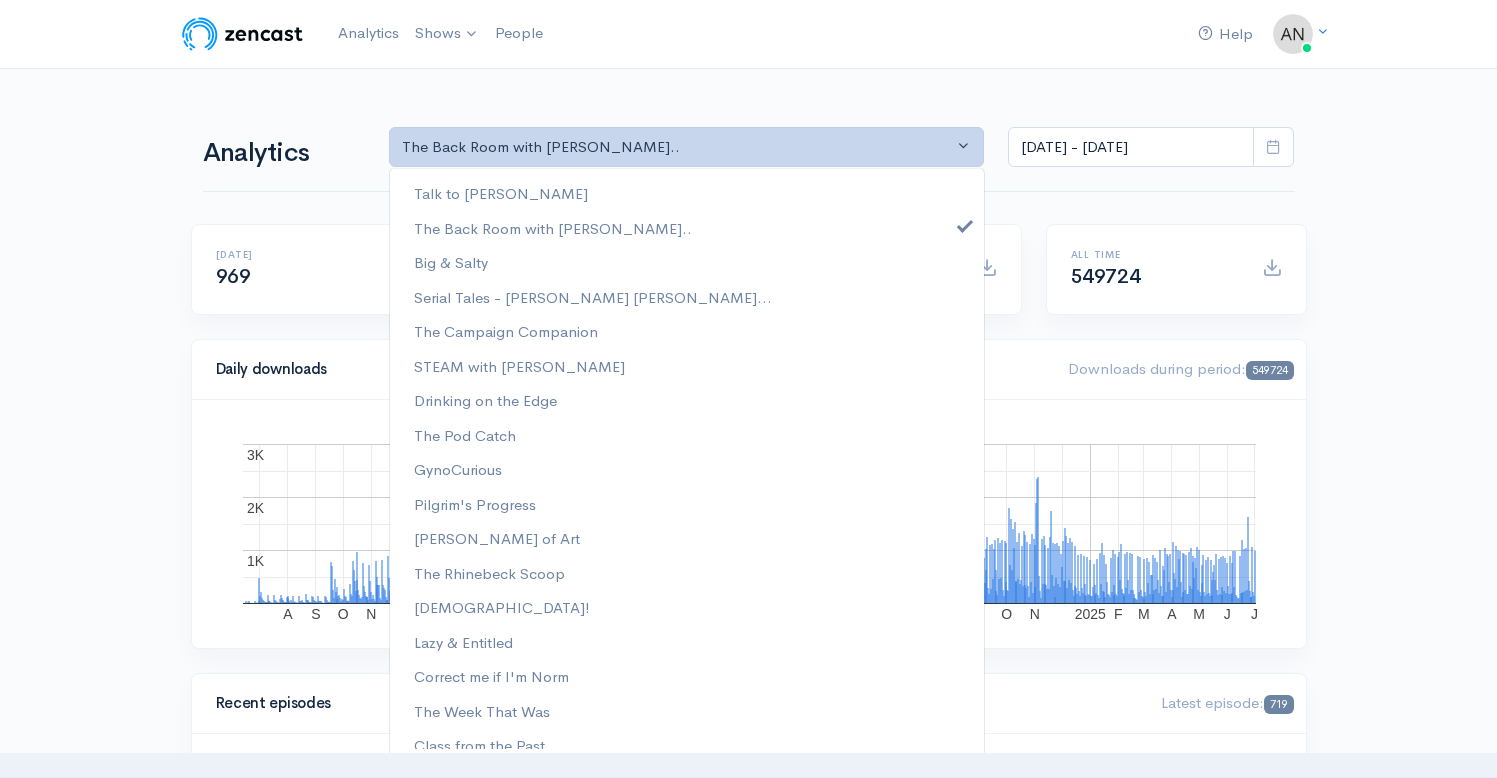 scroll, scrollTop: 0, scrollLeft: 0, axis: both 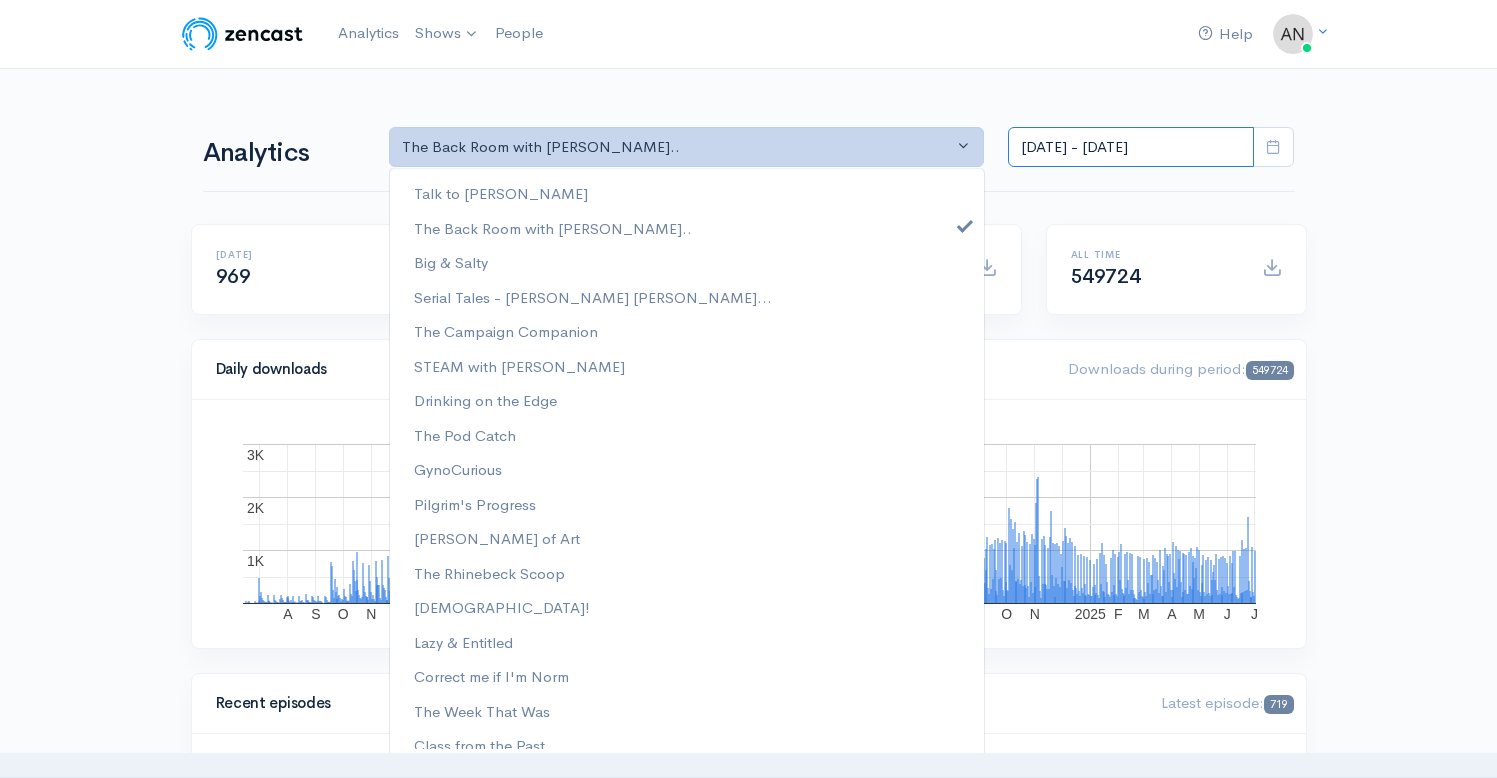 click on "[DATE] - [DATE]" at bounding box center [1131, 147] 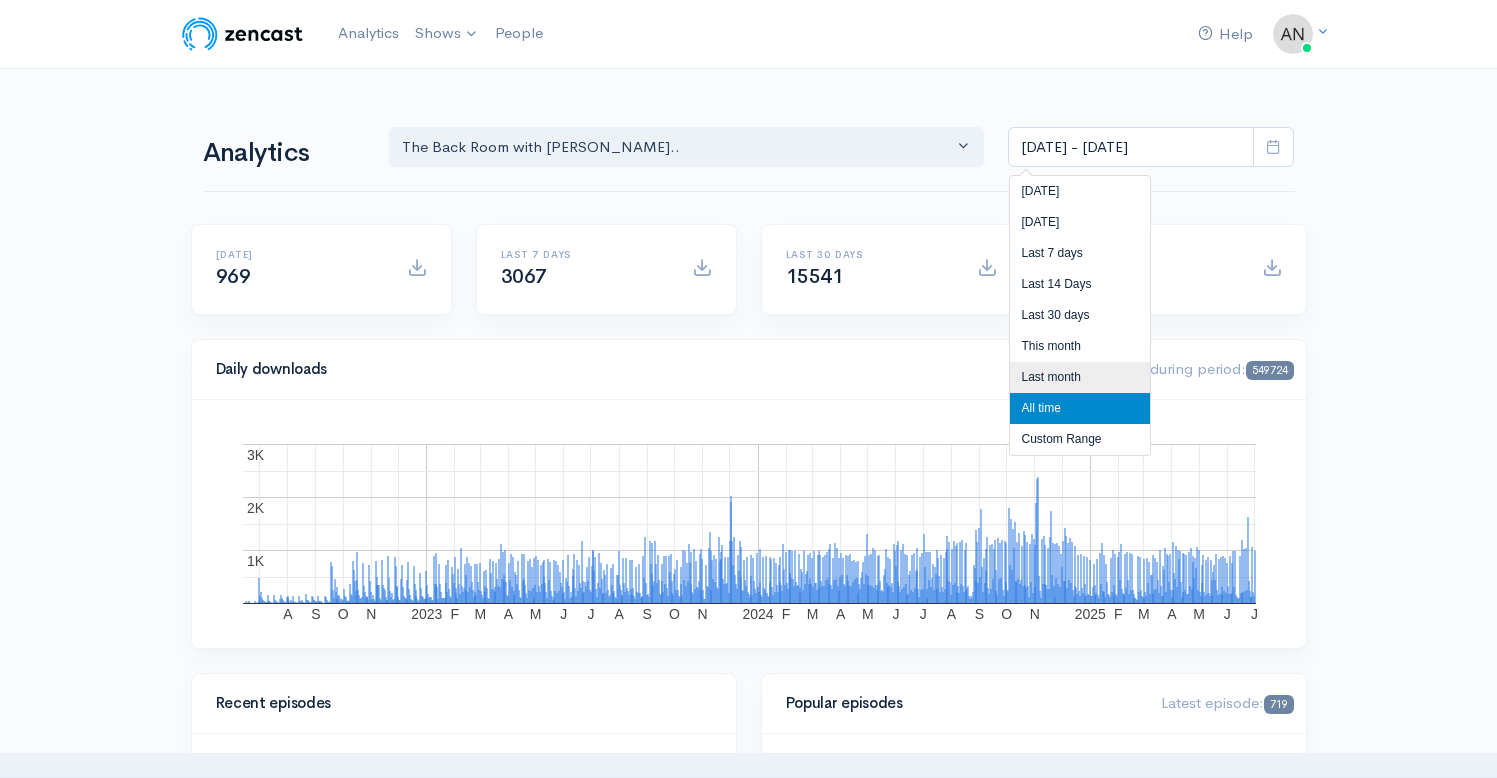 click on "Last month" at bounding box center [1080, 377] 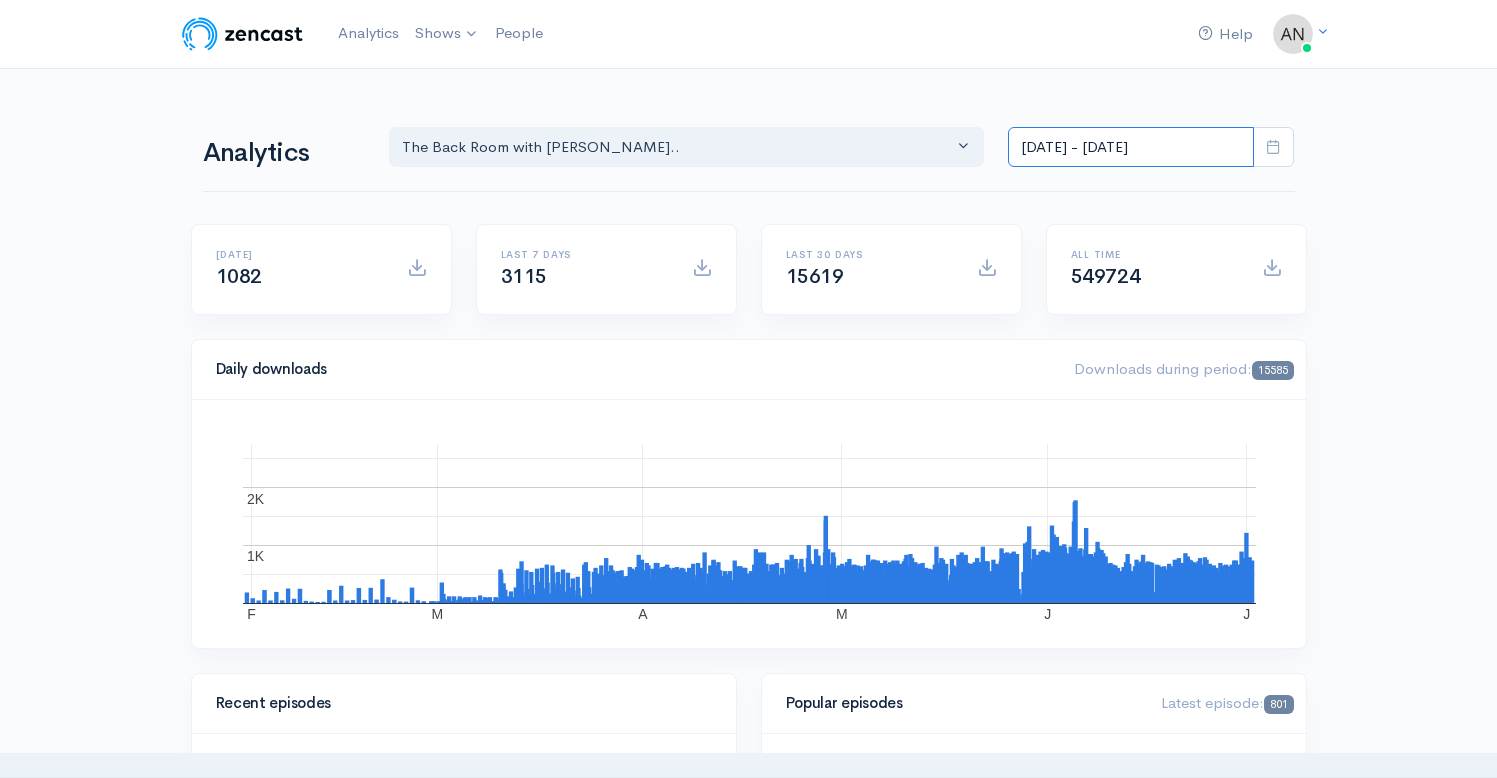 click on "[DATE] - [DATE]" at bounding box center [1131, 147] 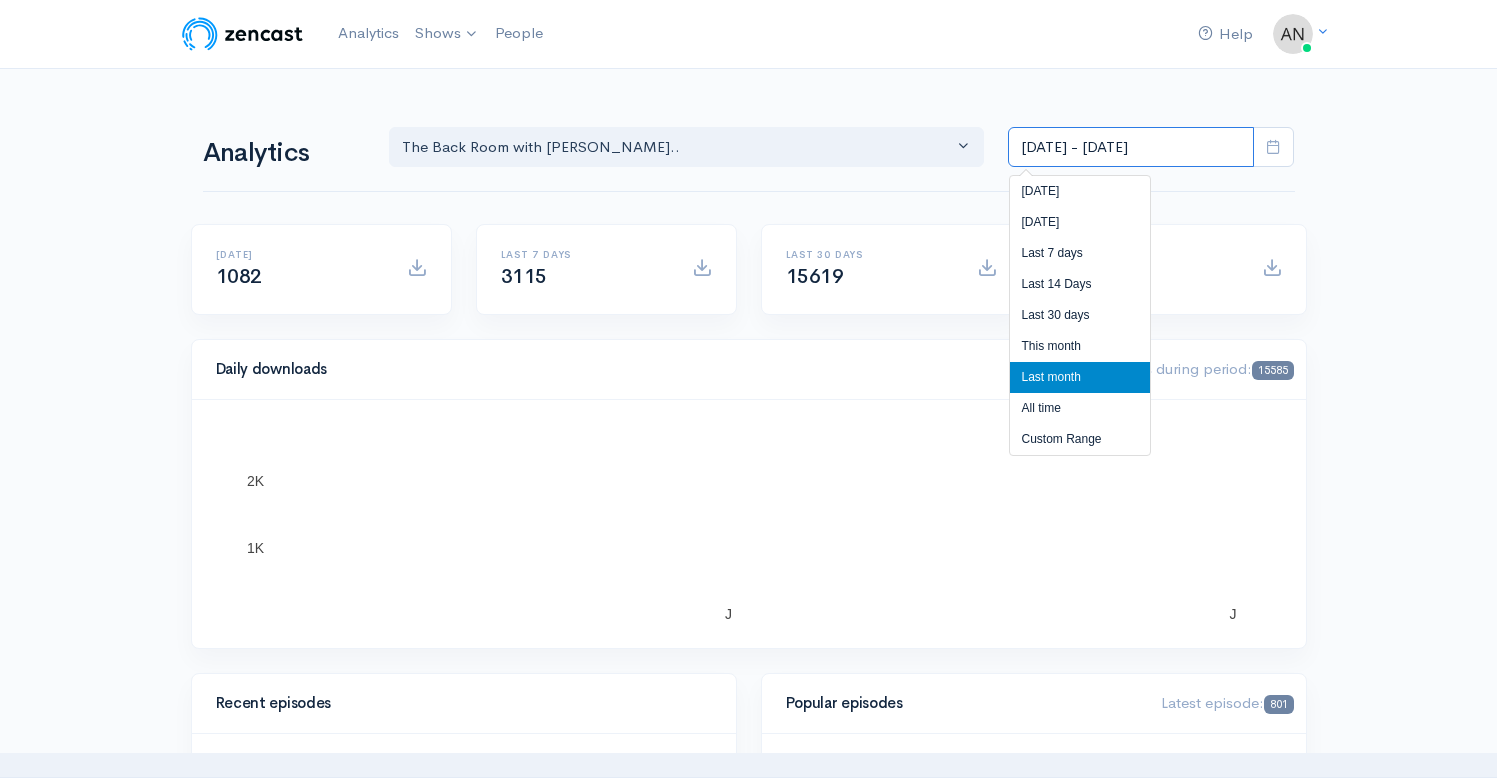 scroll, scrollTop: 0, scrollLeft: 0, axis: both 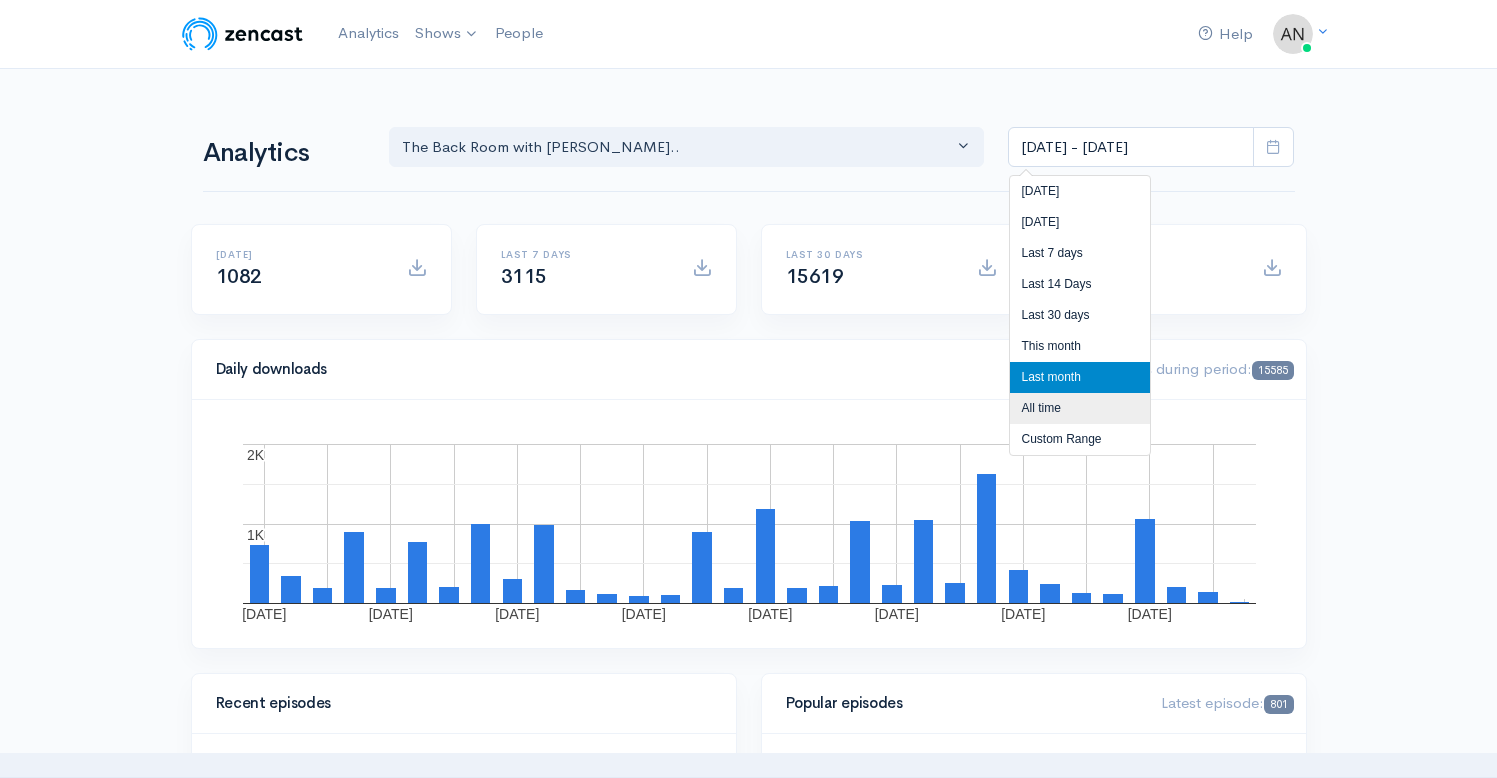 click on "All time" at bounding box center [1080, 408] 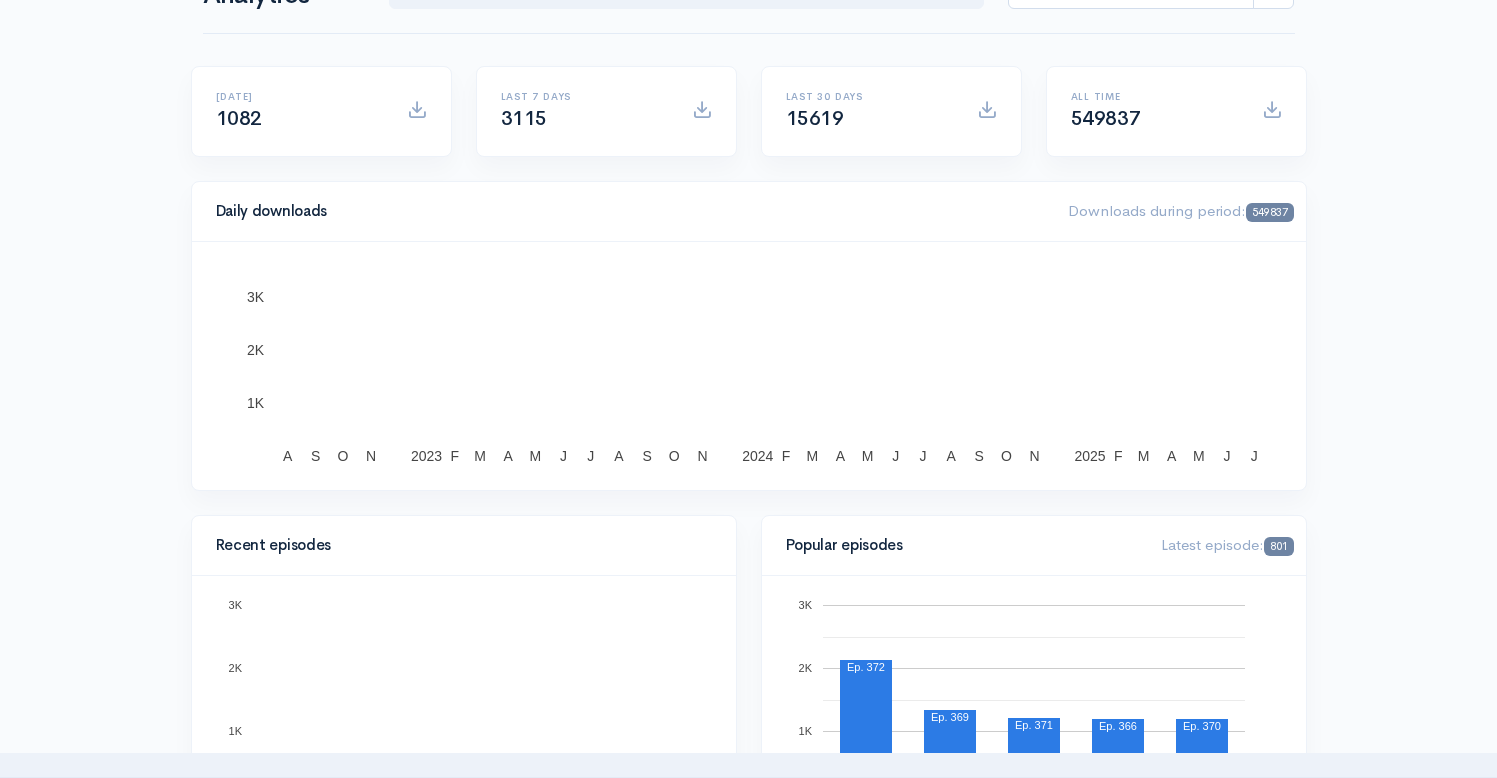 scroll, scrollTop: 0, scrollLeft: 0, axis: both 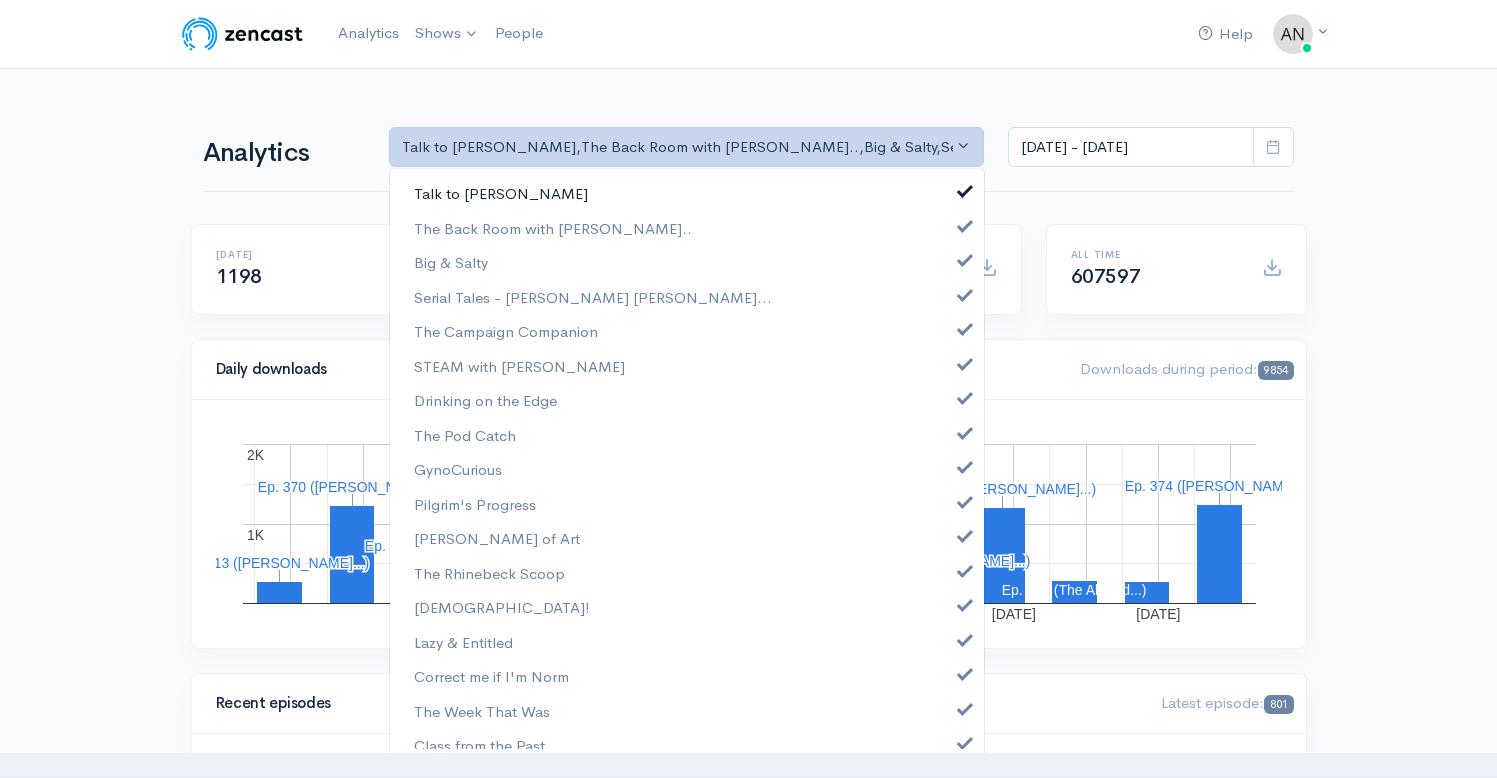 click on "Talk to [PERSON_NAME]" at bounding box center (687, 193) 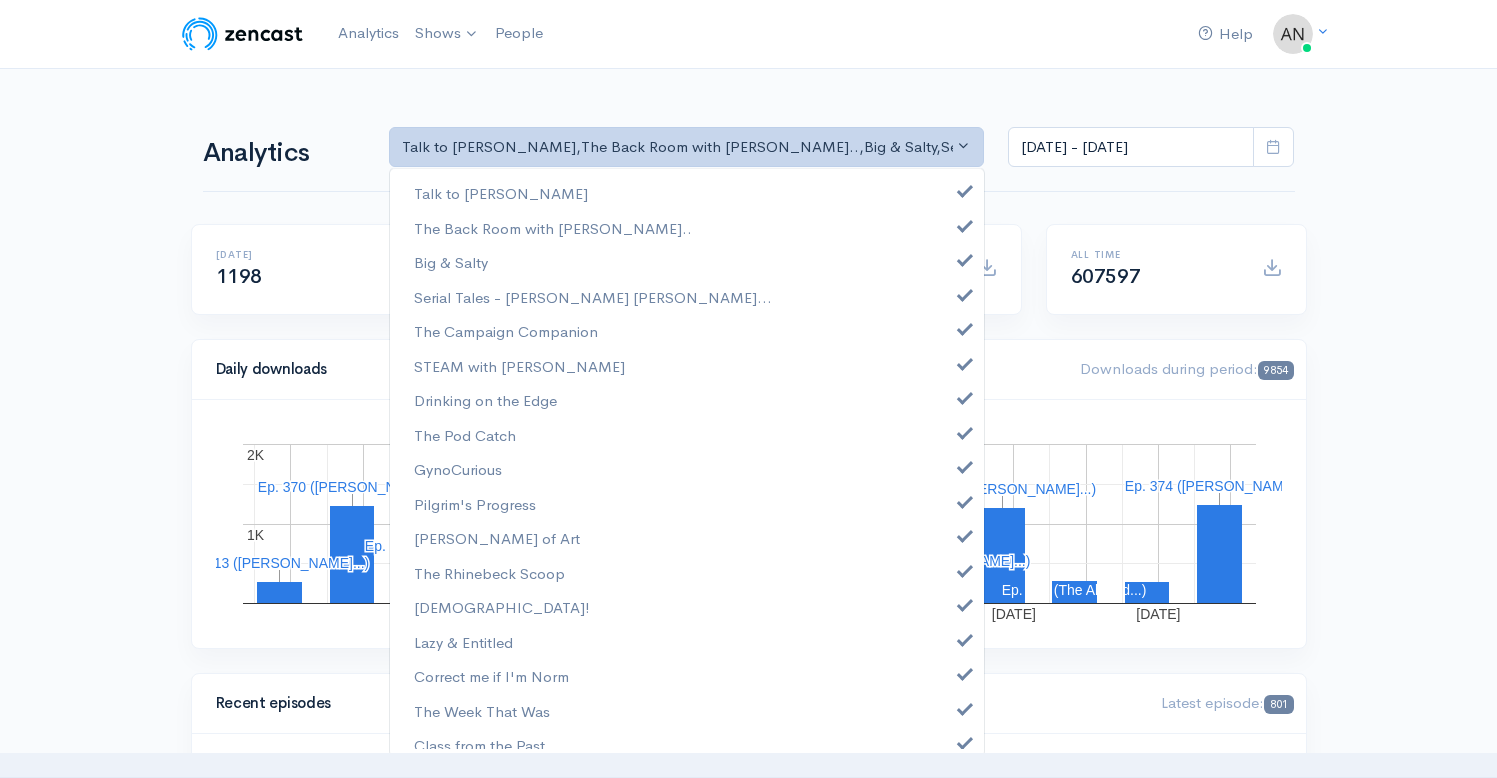 select on "10316" 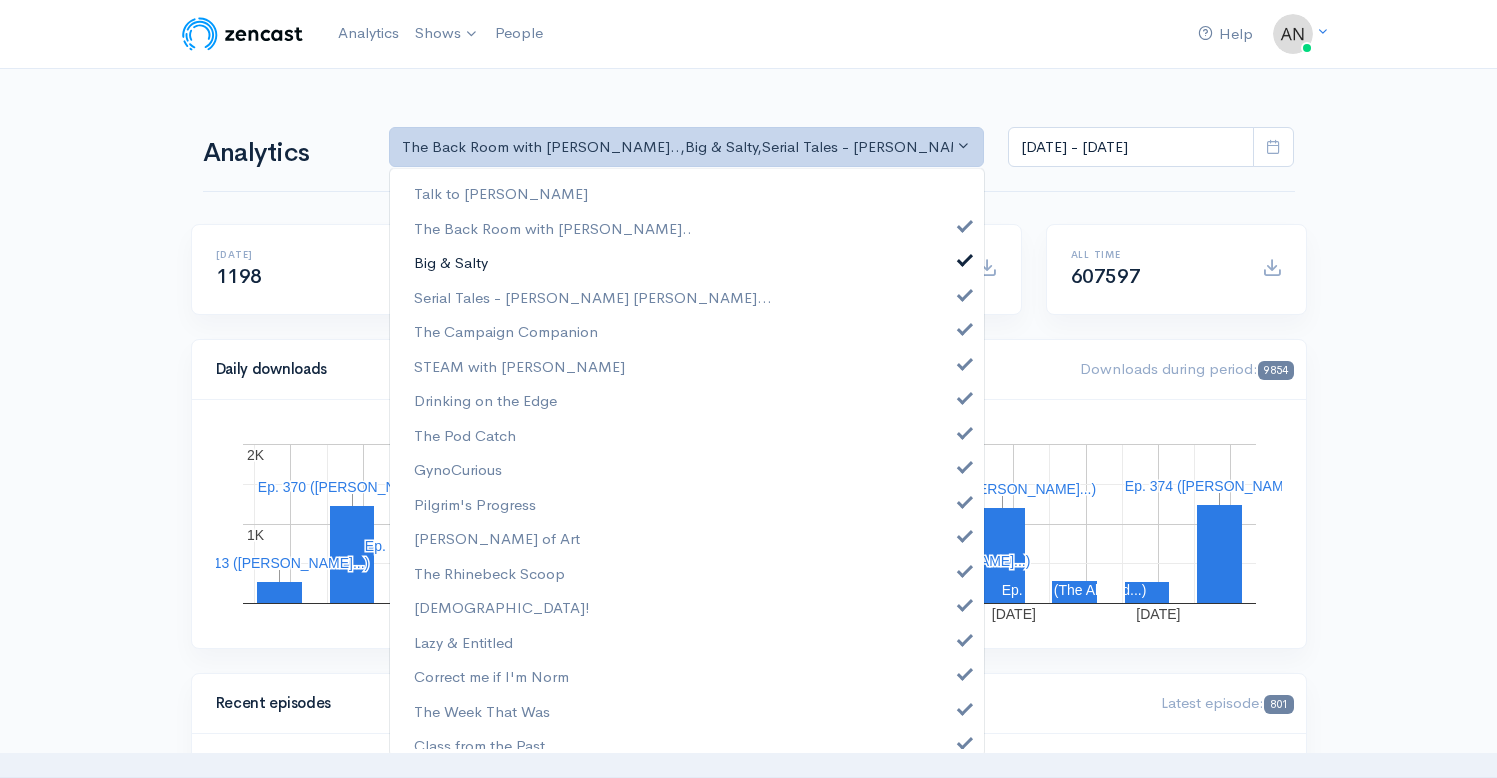 click at bounding box center (965, 257) 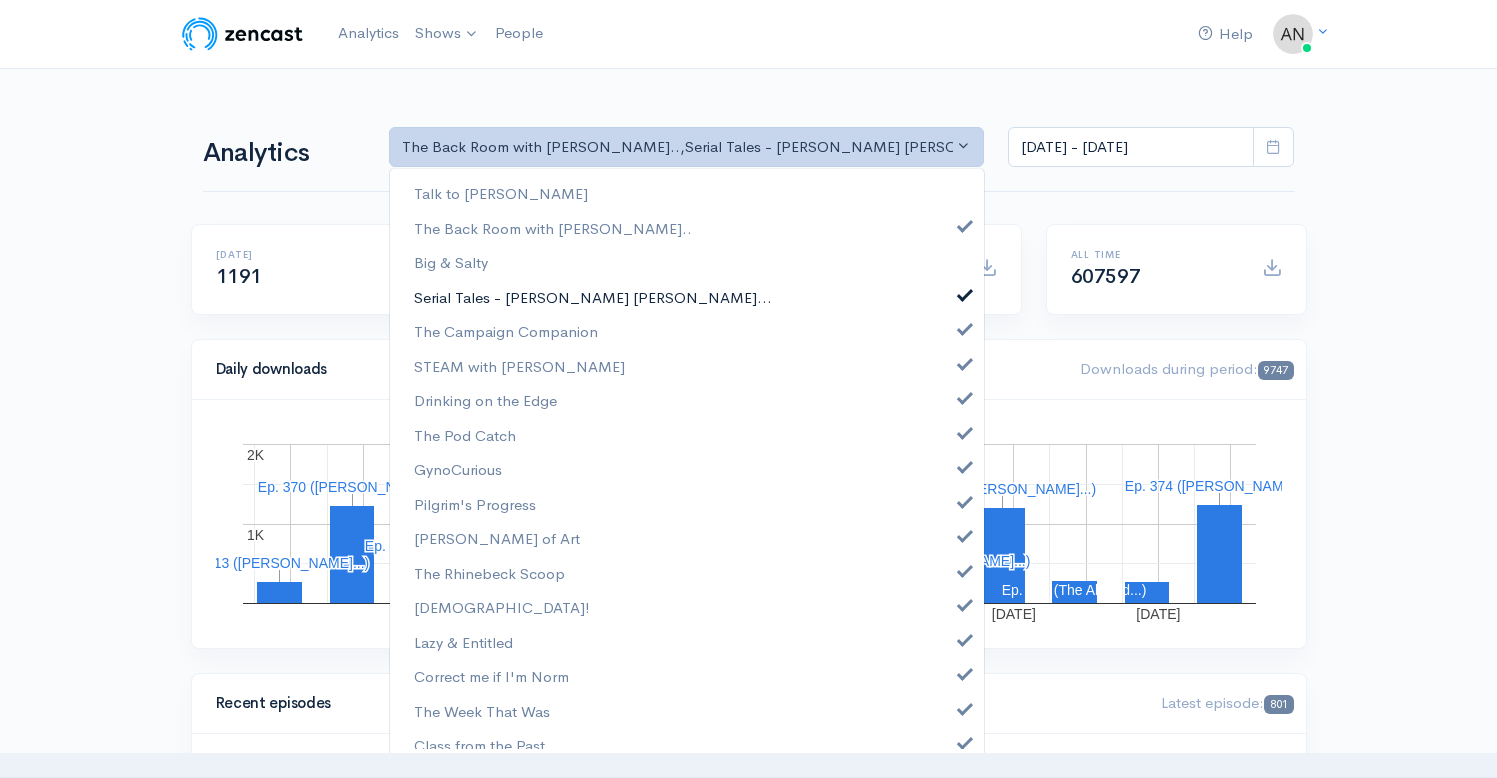 click at bounding box center [965, 292] 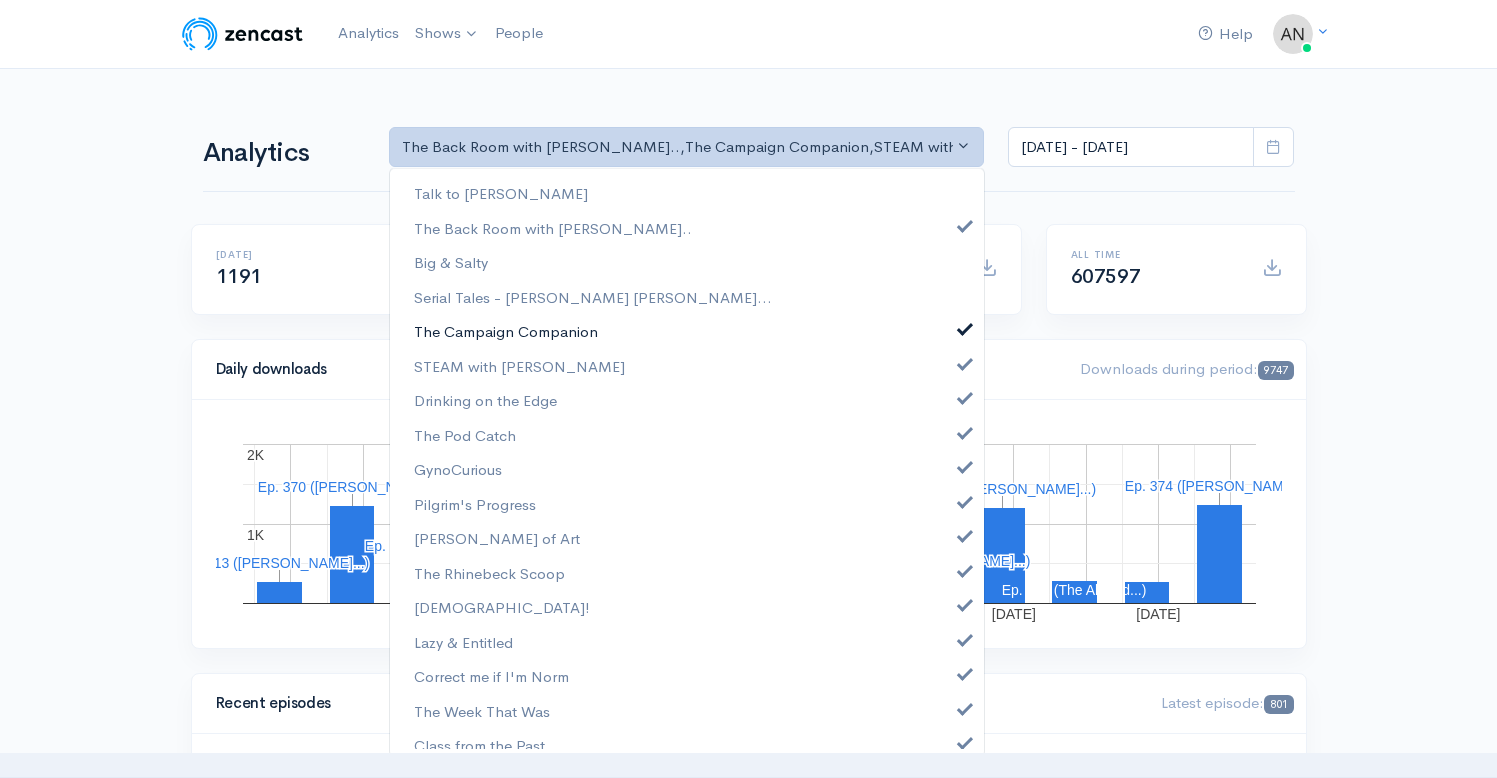click at bounding box center [965, 326] 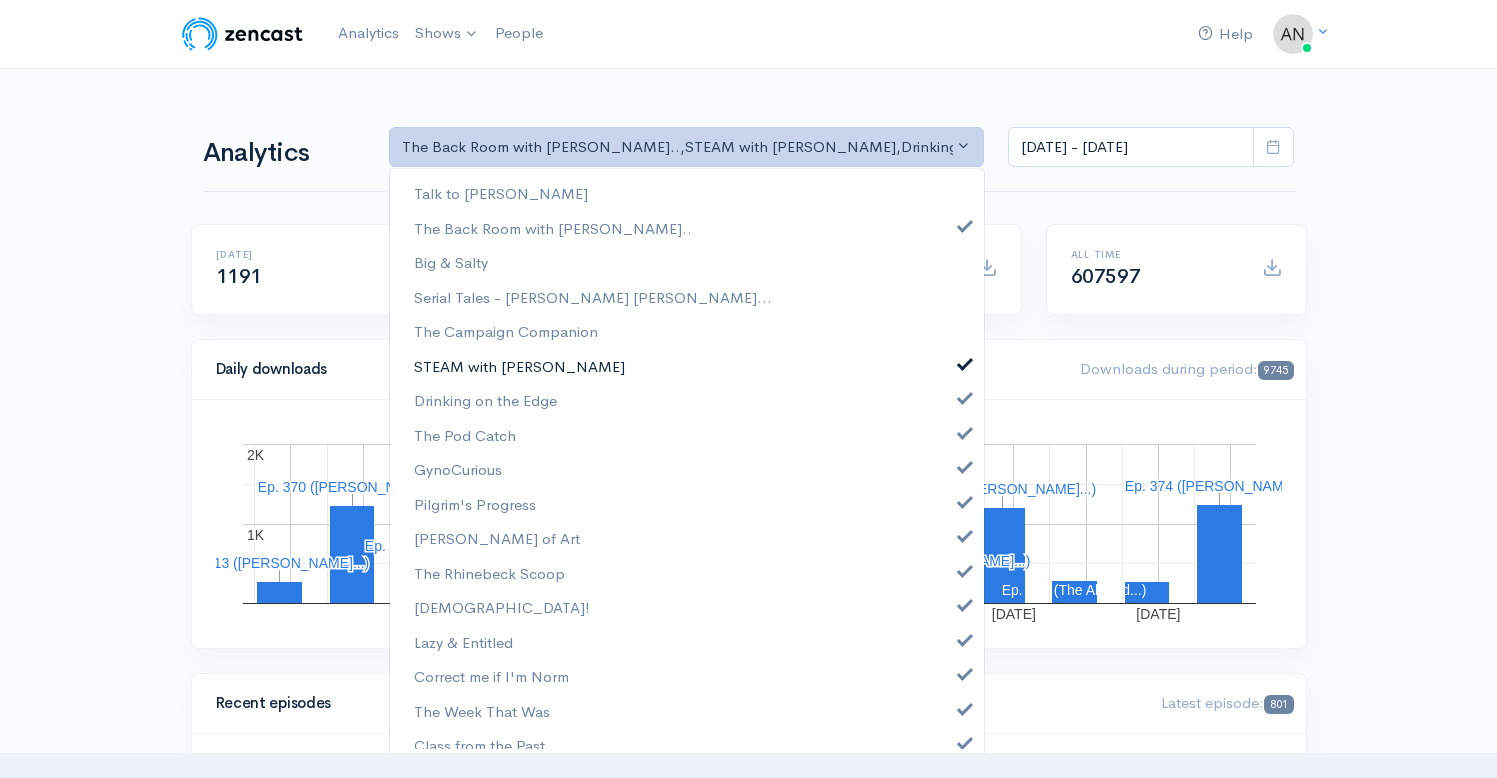scroll, scrollTop: 0, scrollLeft: 0, axis: both 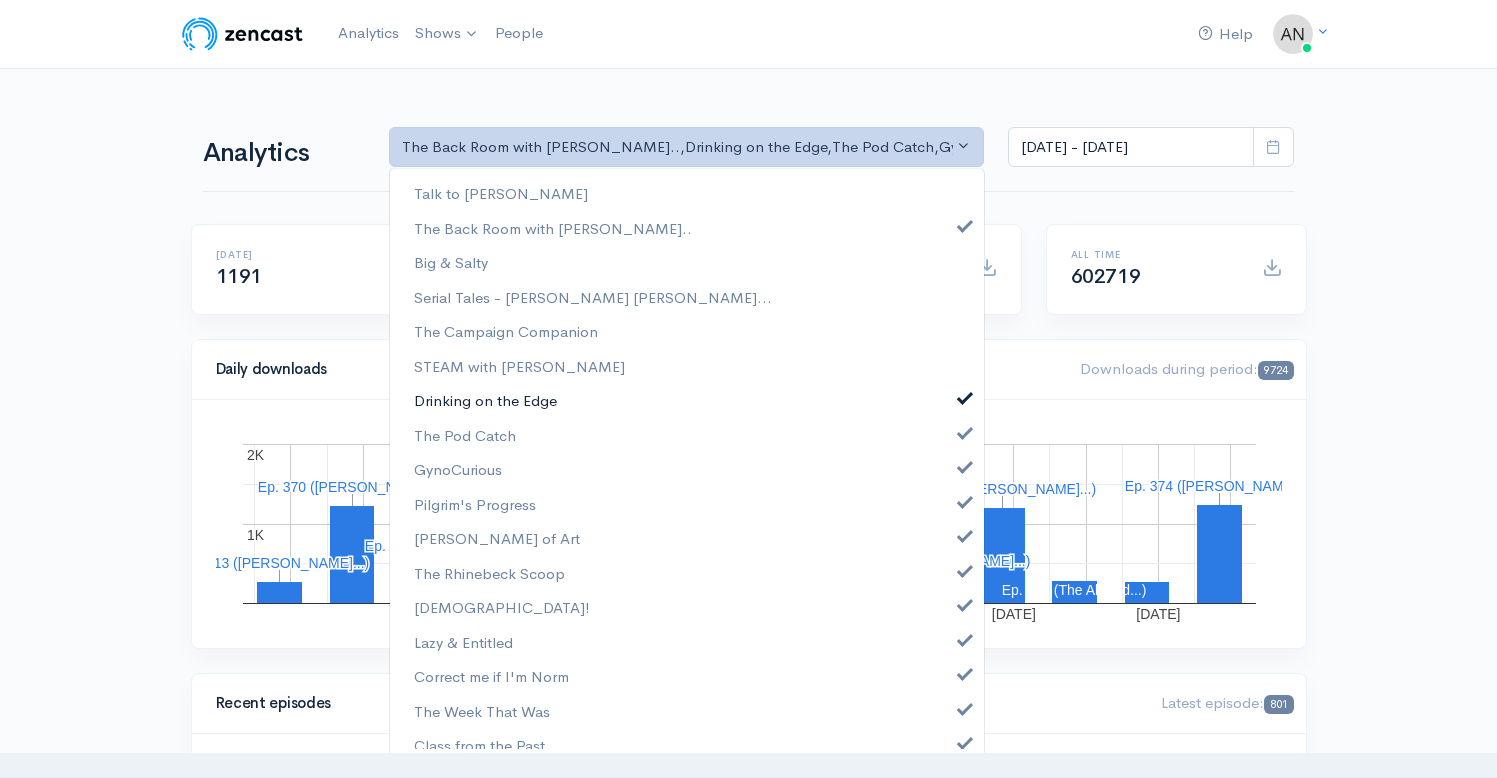click at bounding box center [965, 395] 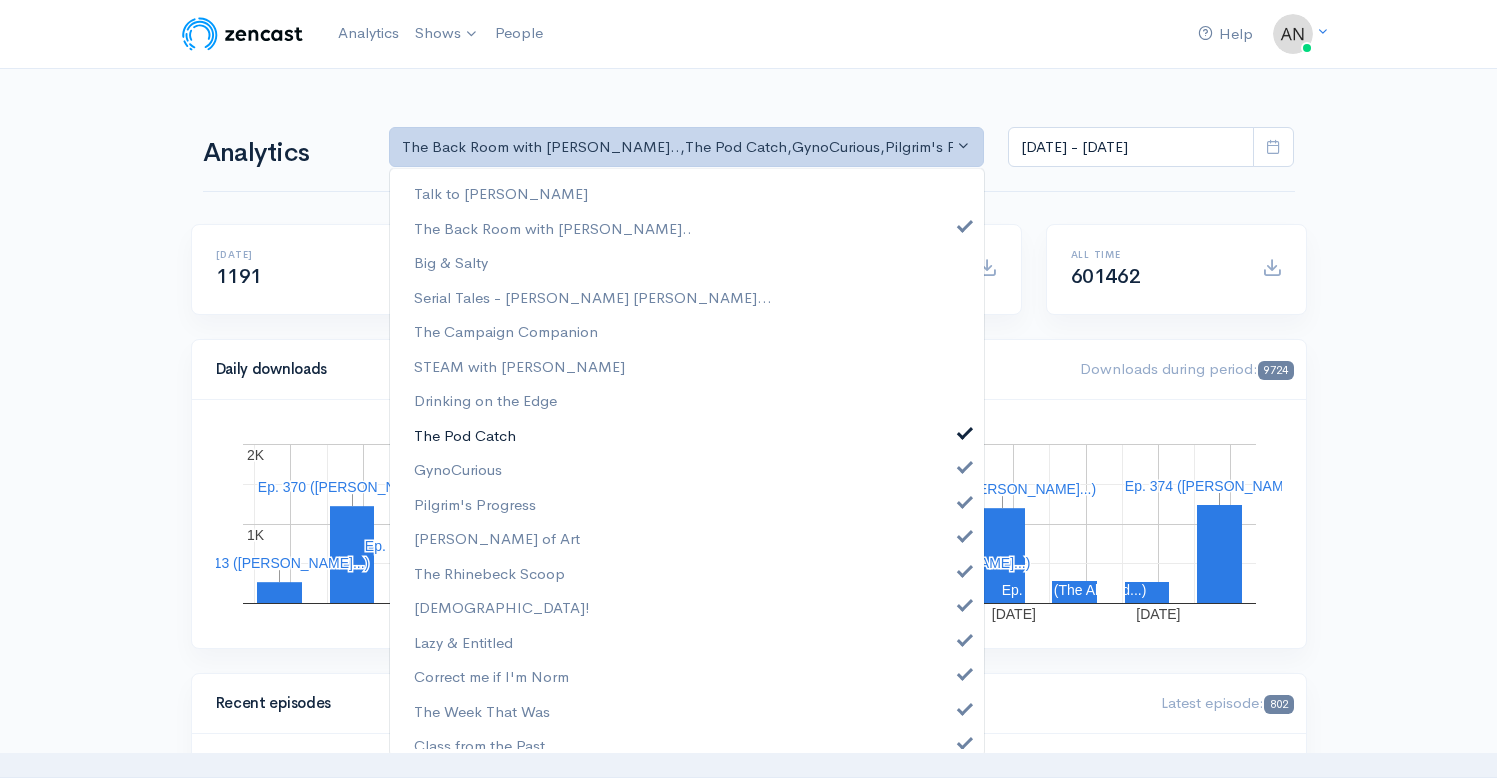 click at bounding box center (965, 430) 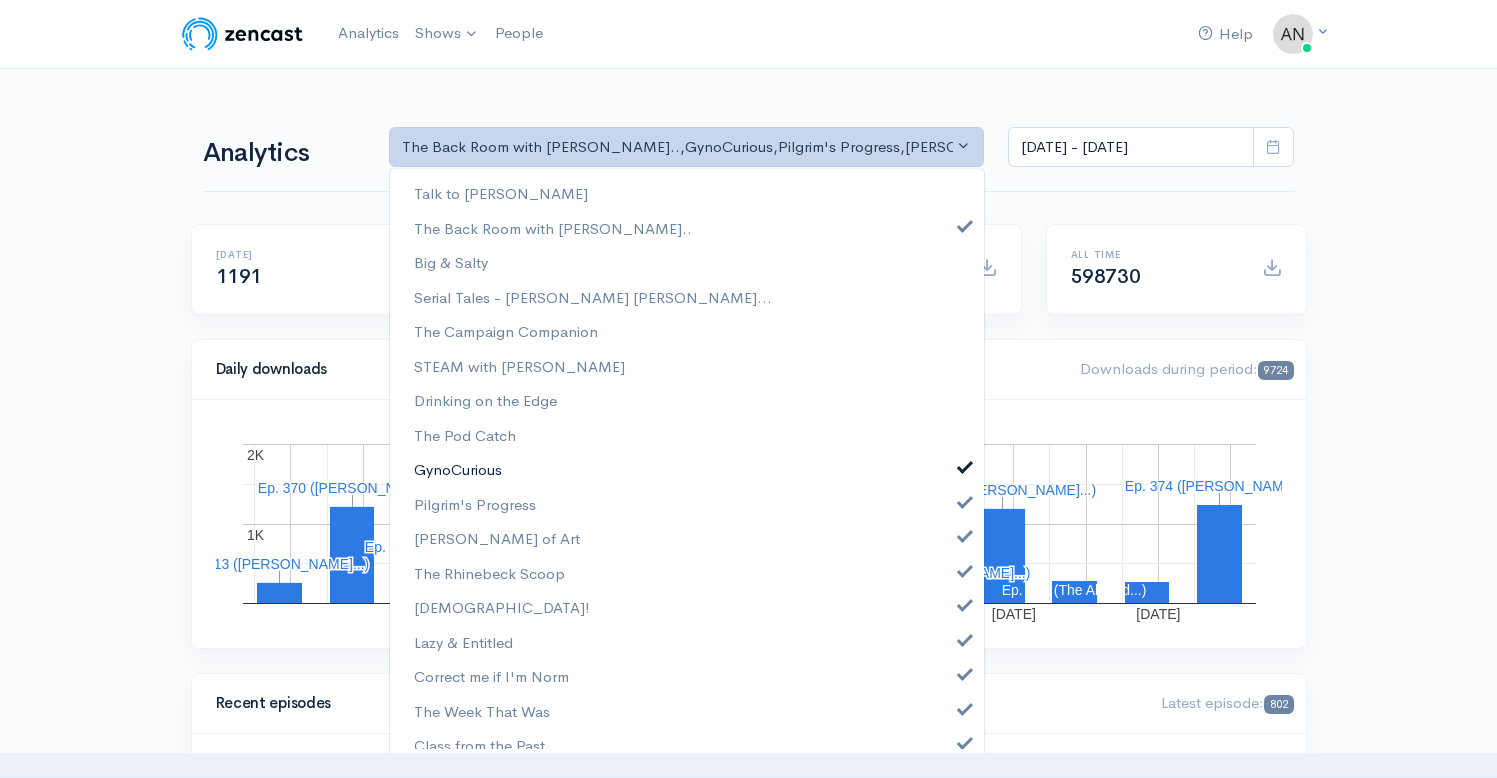click at bounding box center (965, 464) 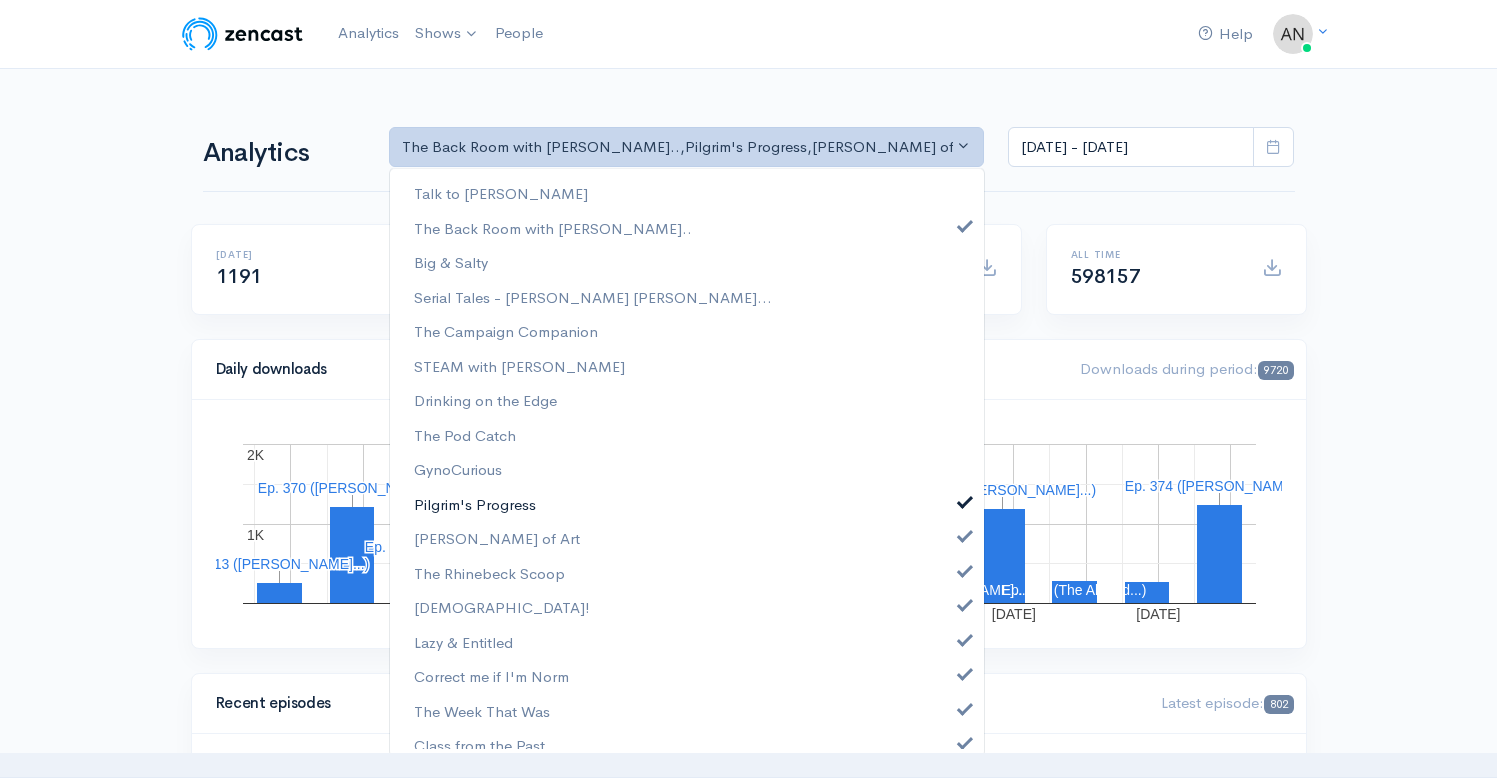 click at bounding box center [965, 499] 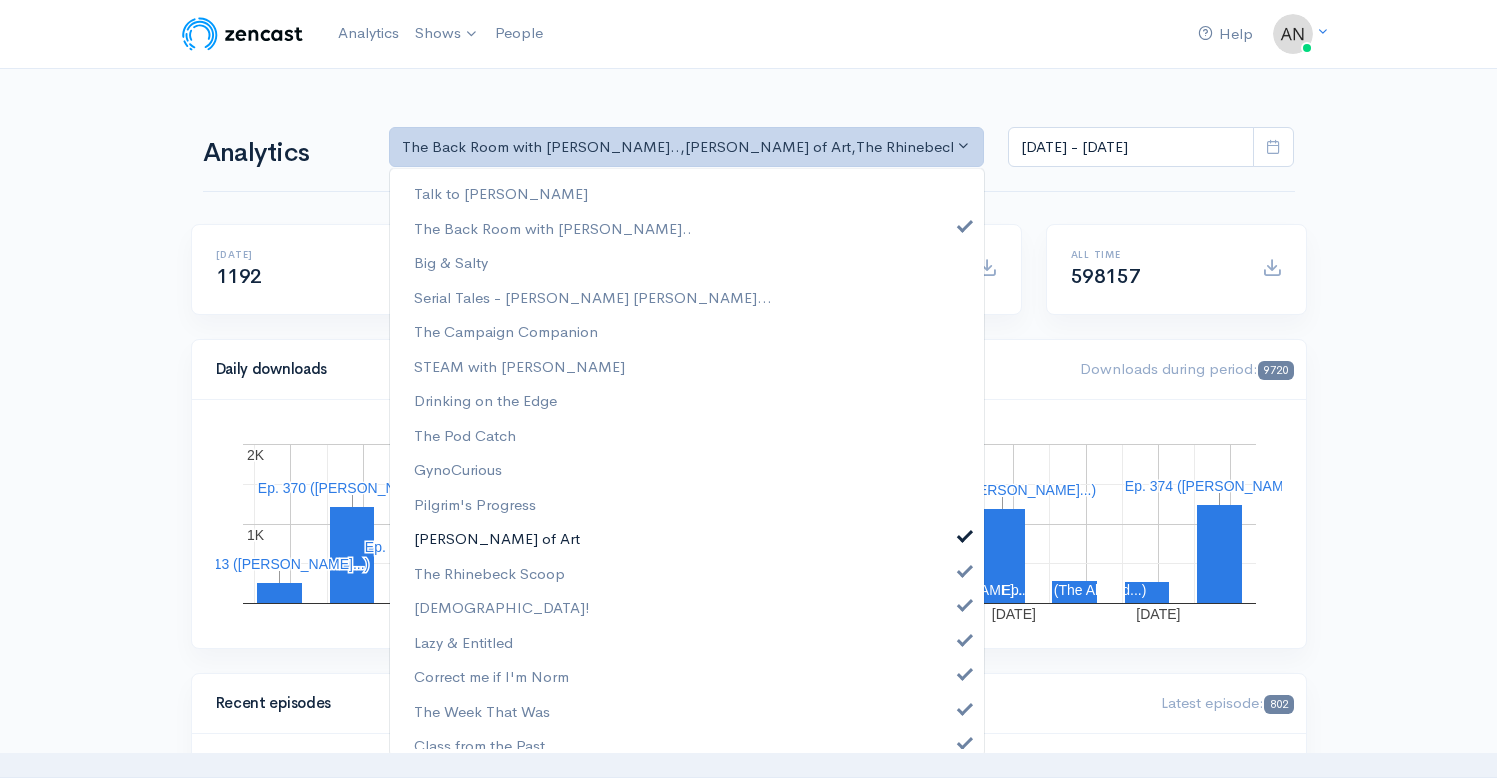 click at bounding box center [965, 533] 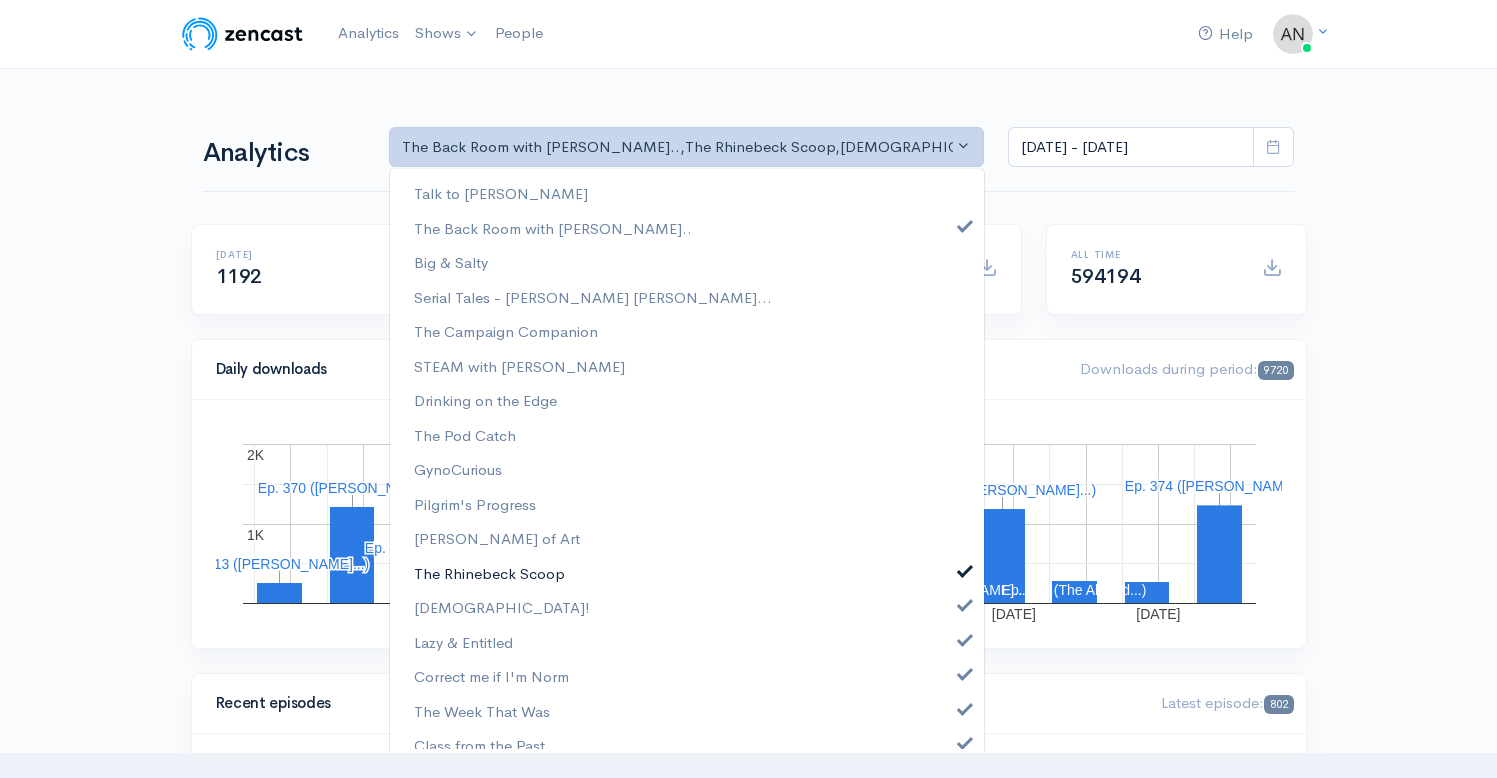 click at bounding box center [965, 568] 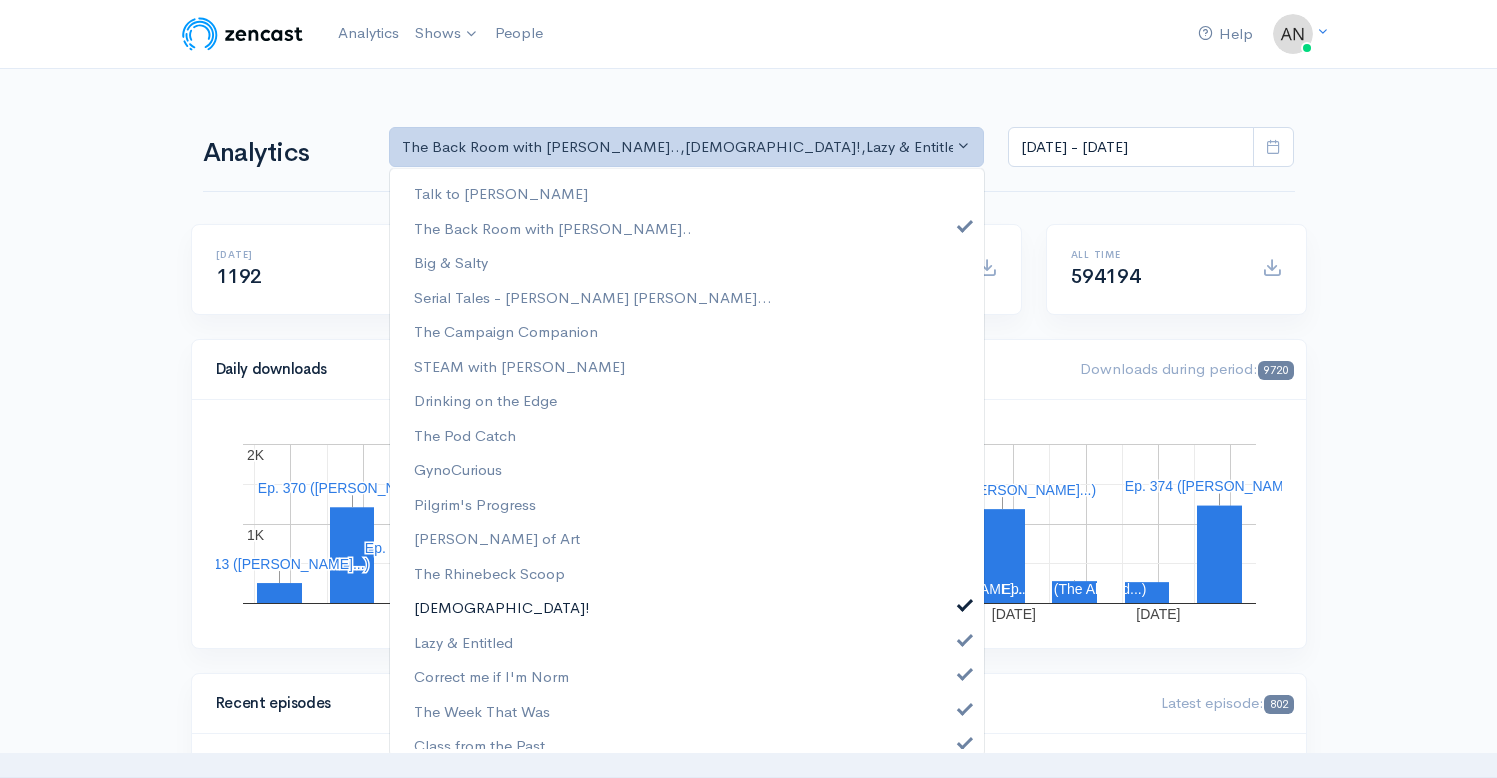 click at bounding box center [965, 602] 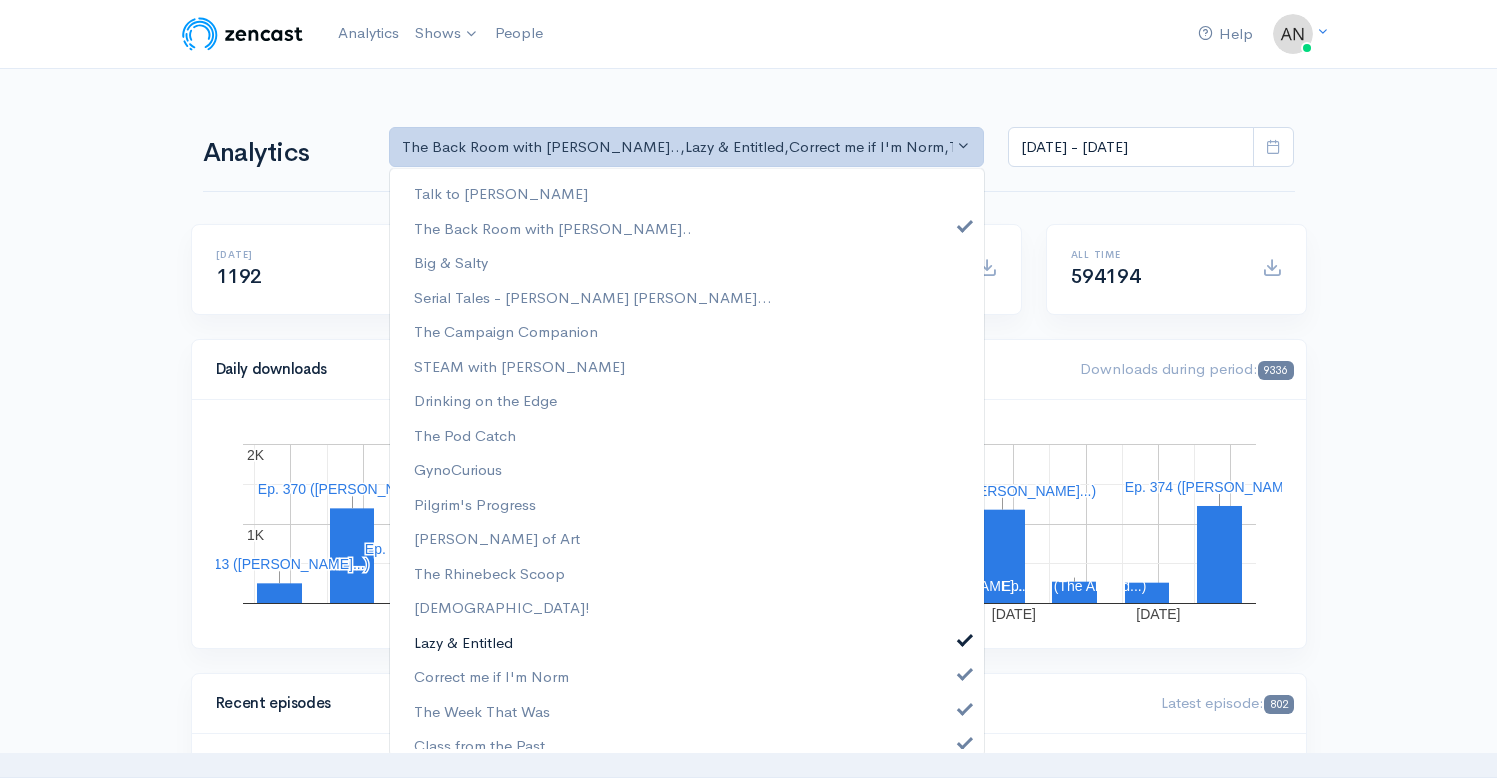 click at bounding box center [965, 637] 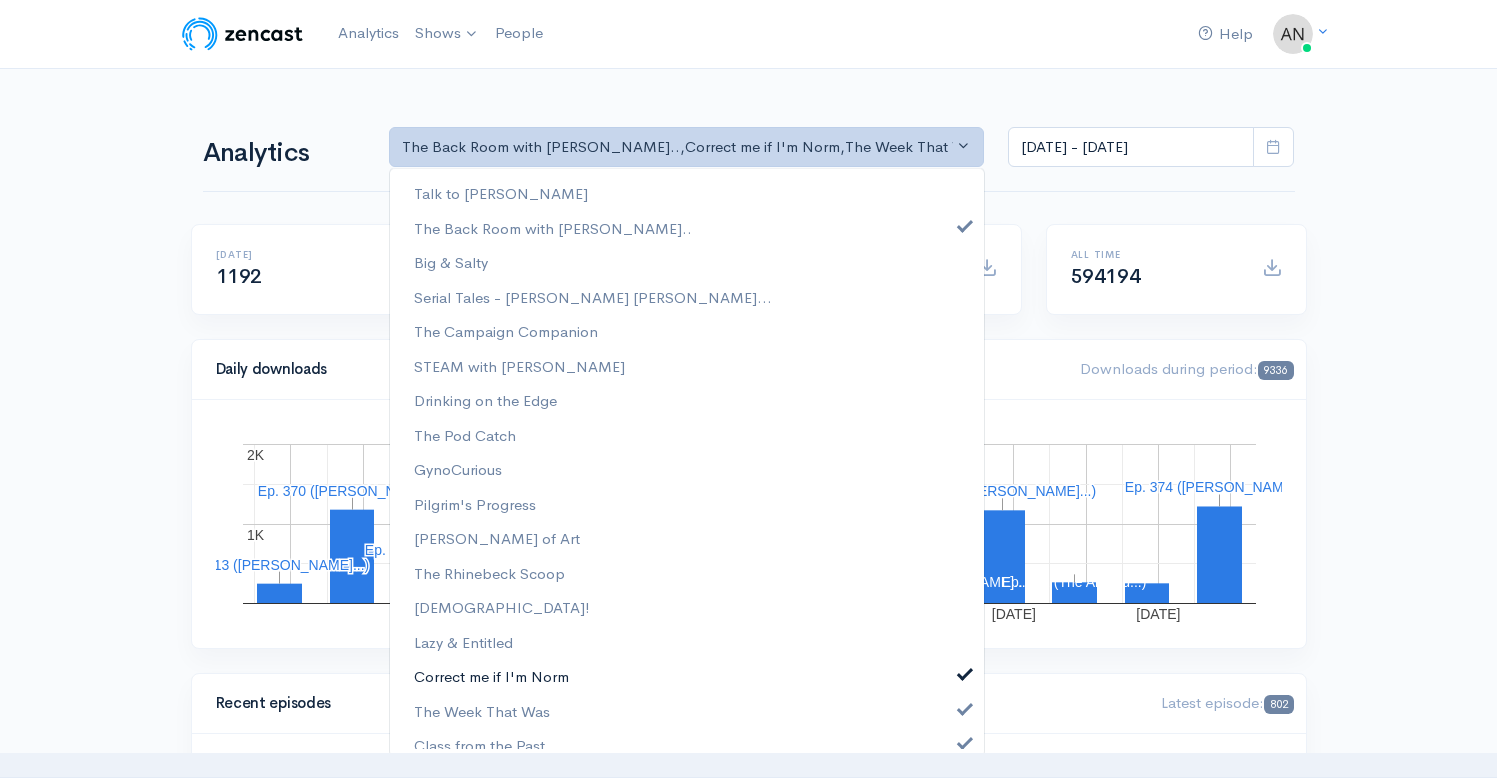click at bounding box center [965, 671] 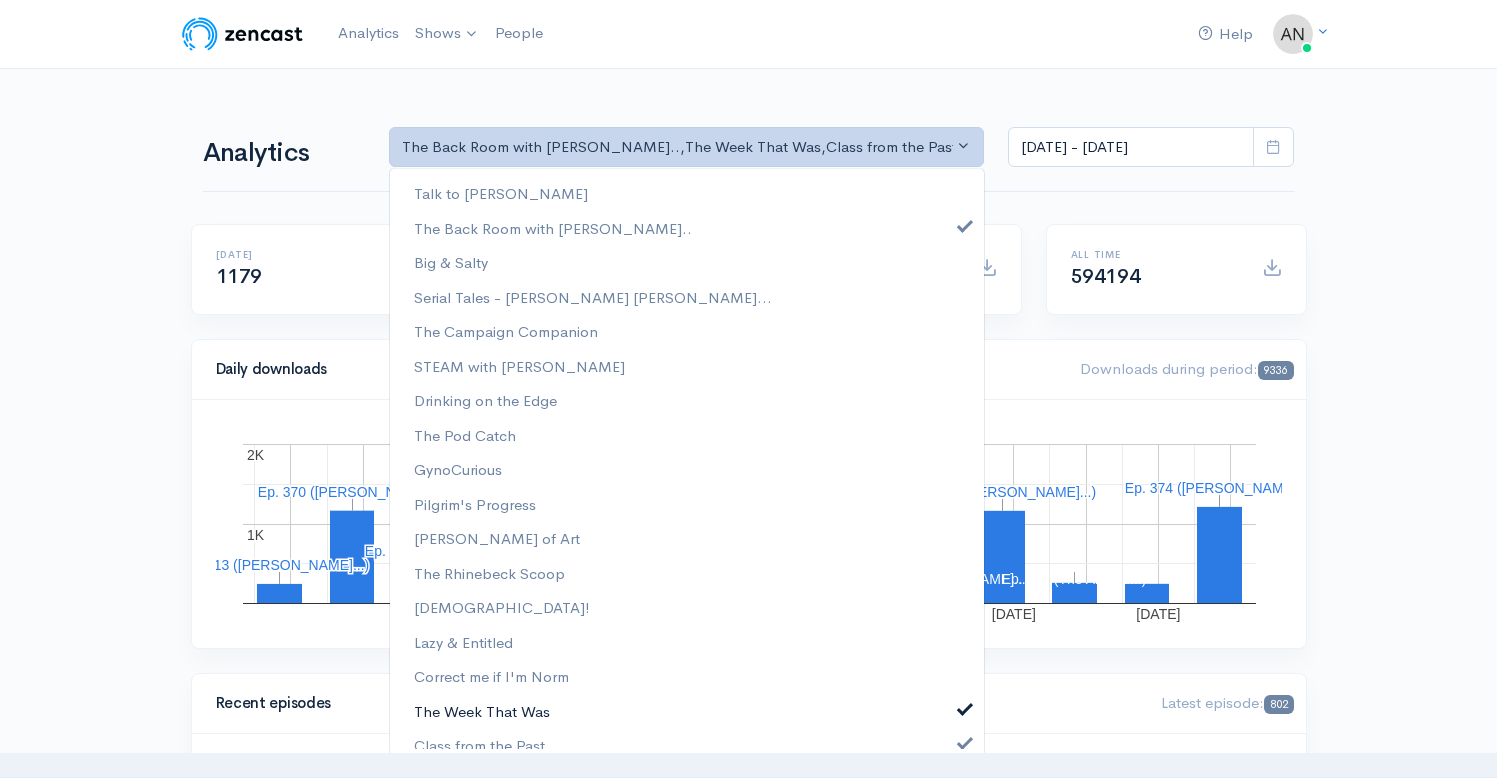 click at bounding box center (965, 706) 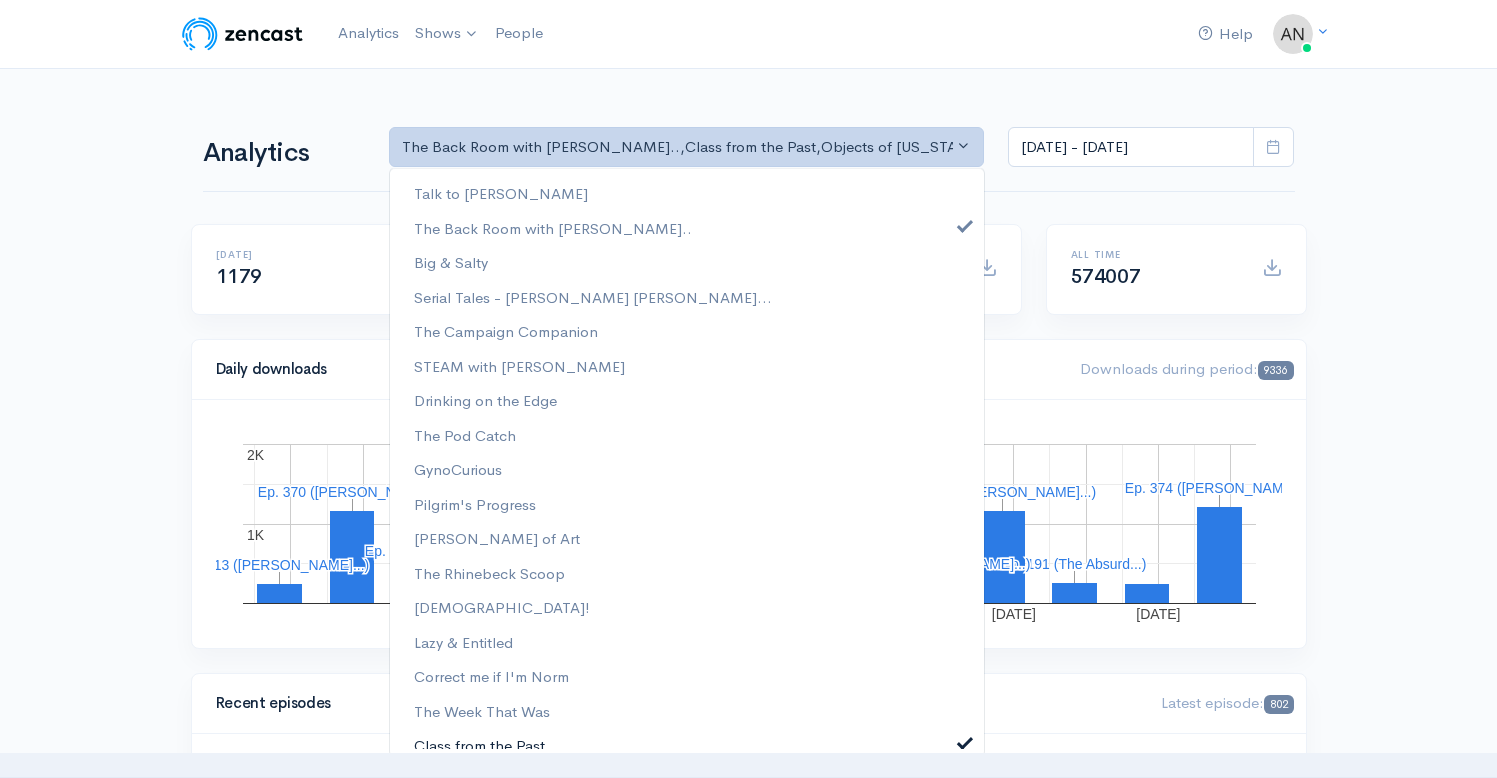 click at bounding box center (965, 740) 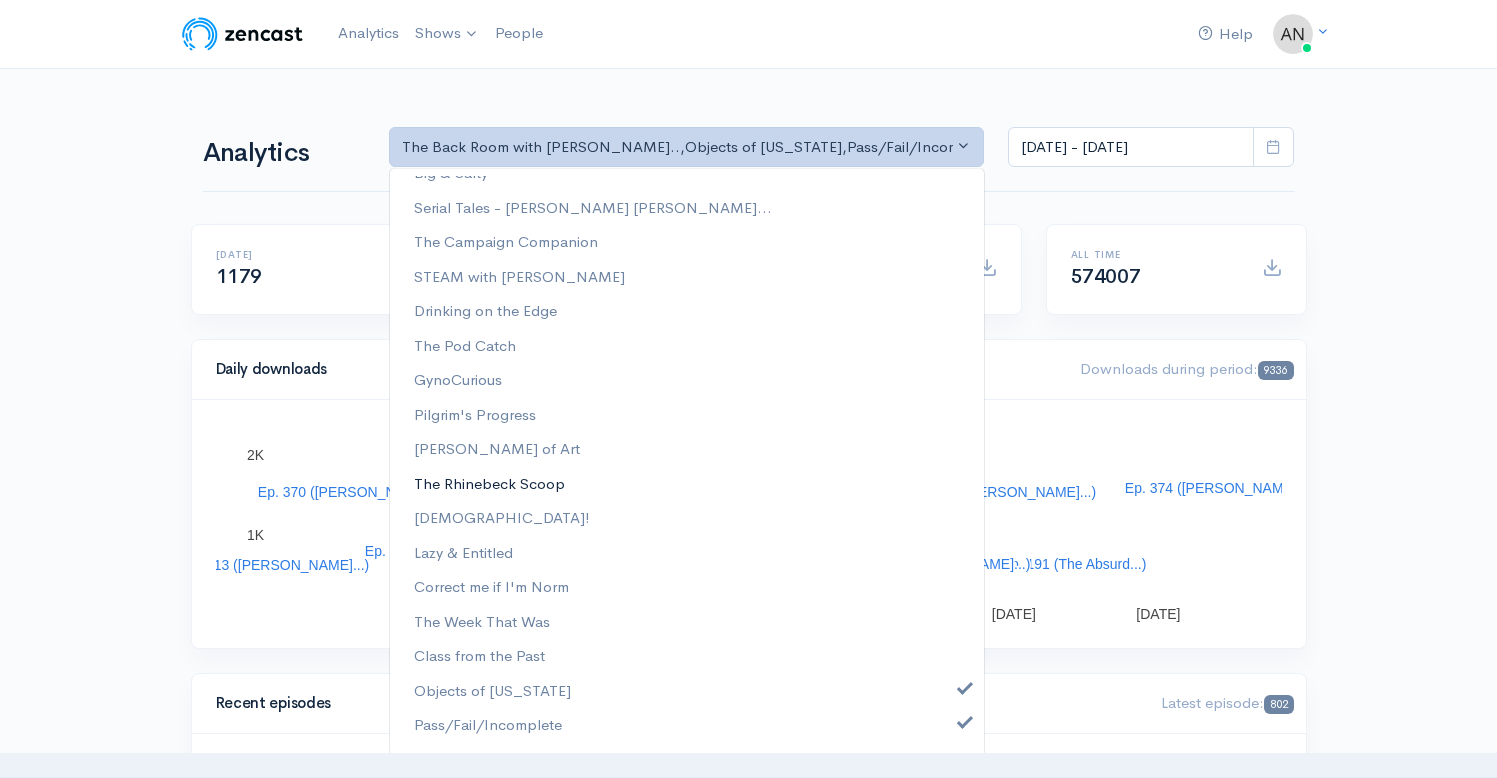 scroll, scrollTop: 256, scrollLeft: 0, axis: vertical 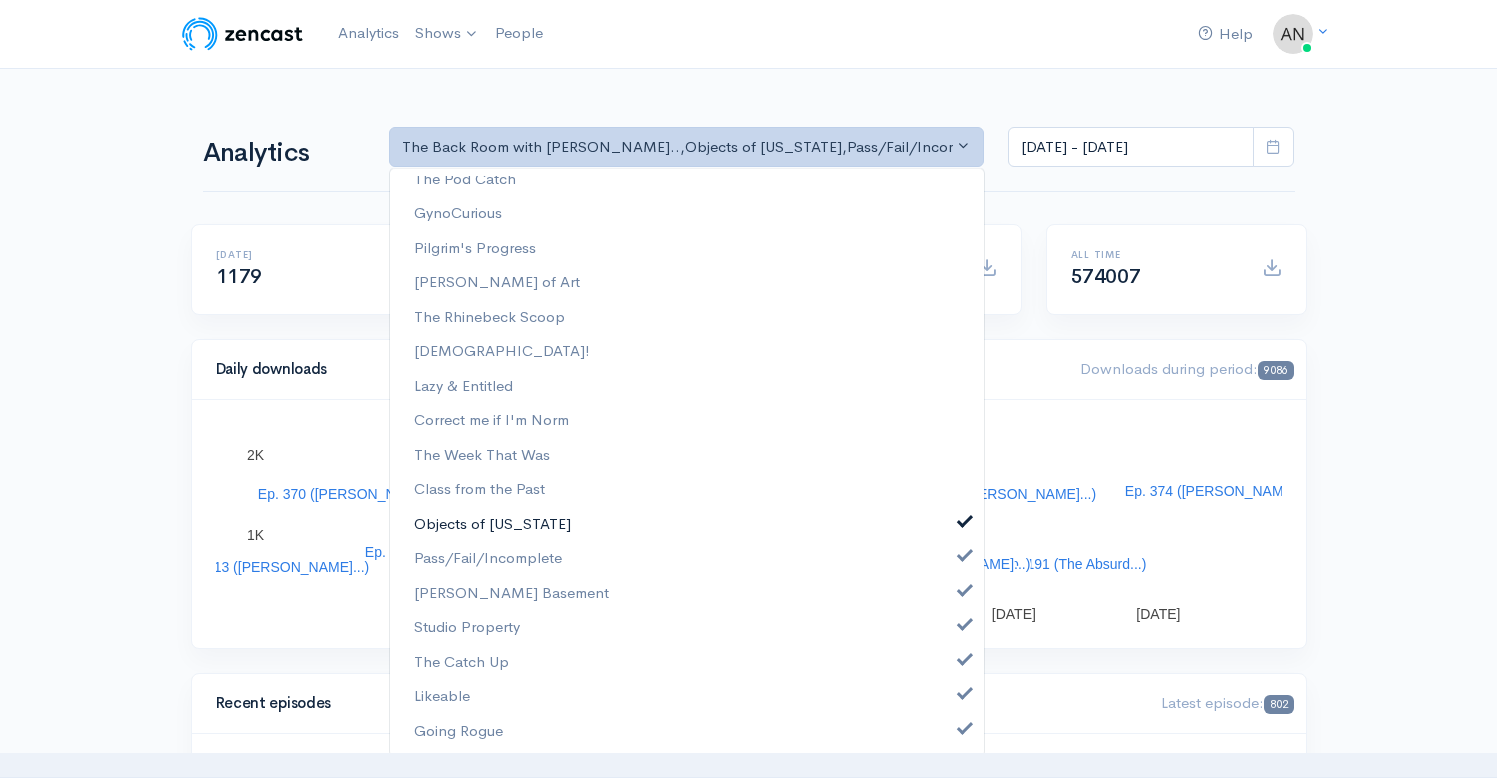 click on "Objects of [US_STATE]" at bounding box center [687, 524] 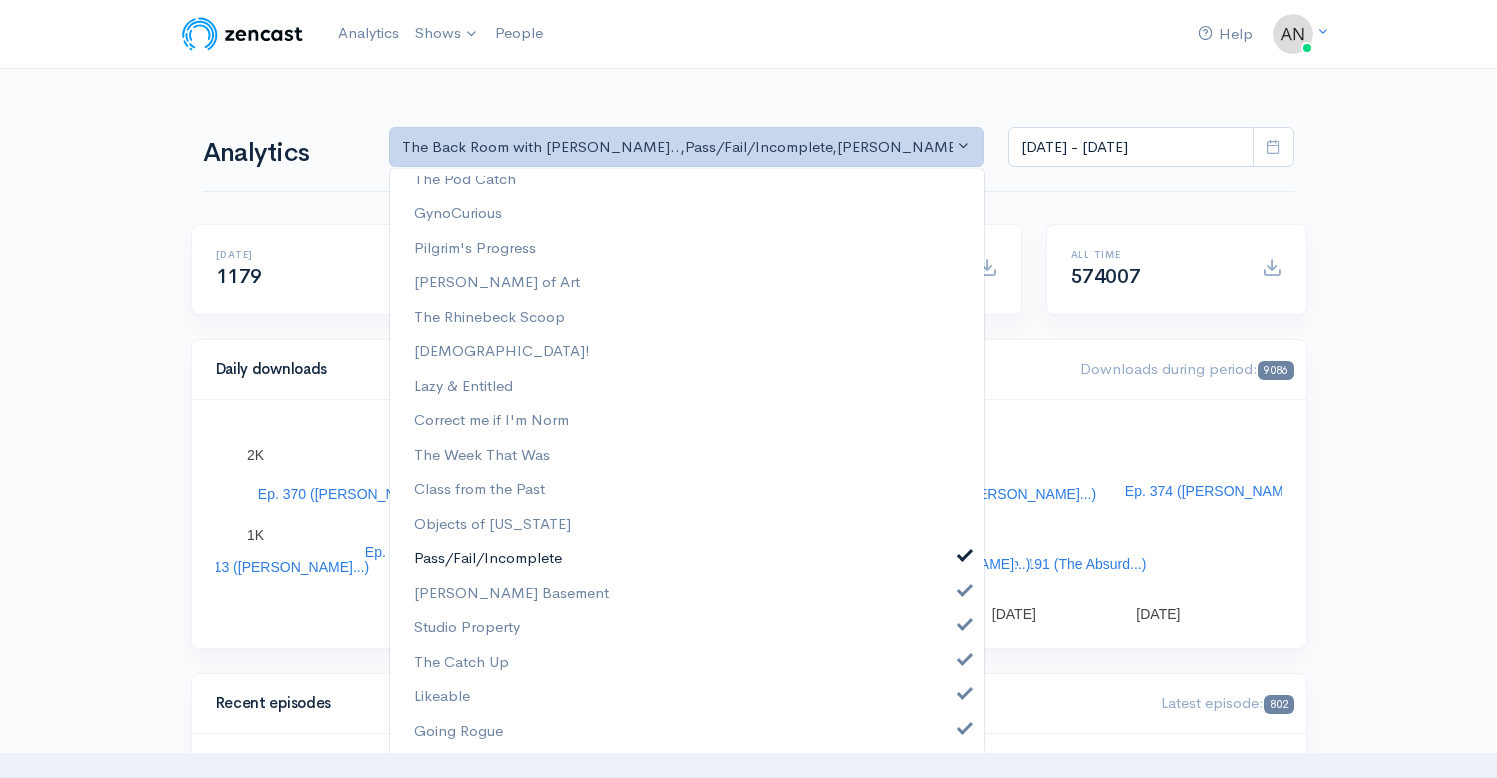 click on "Pass/Fail/Incomplete" at bounding box center (687, 558) 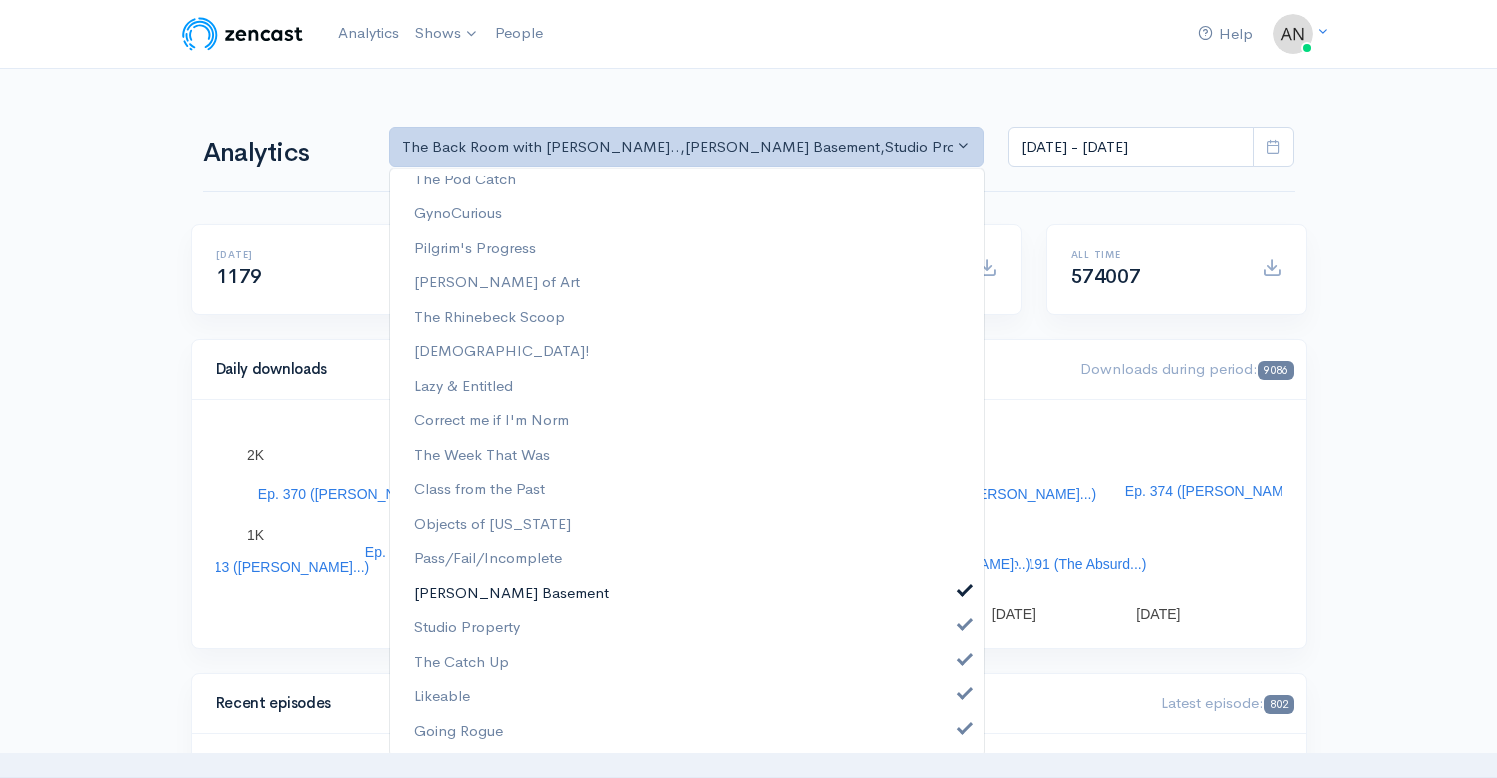 click on "[PERSON_NAME] Basement" at bounding box center (687, 593) 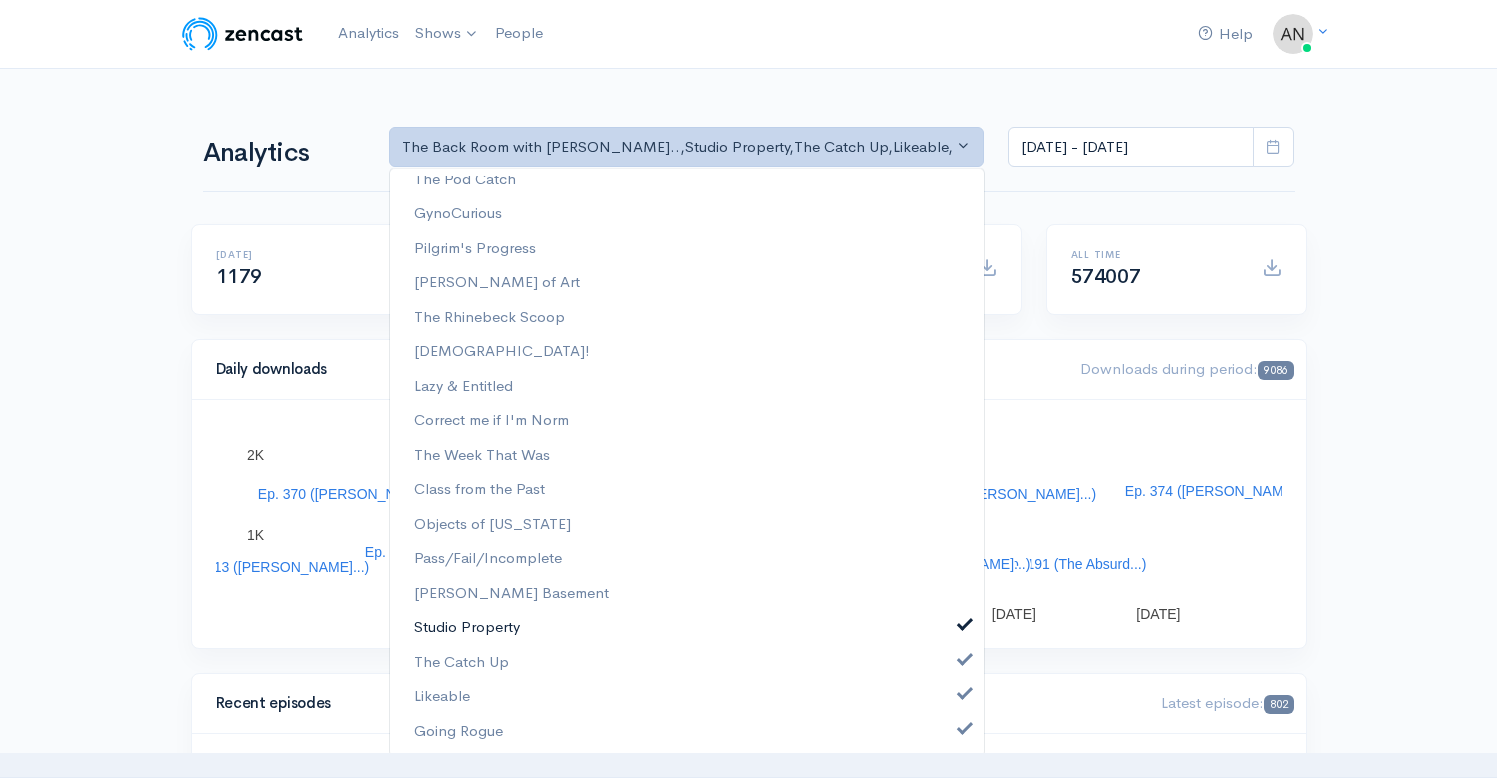 click at bounding box center (965, 622) 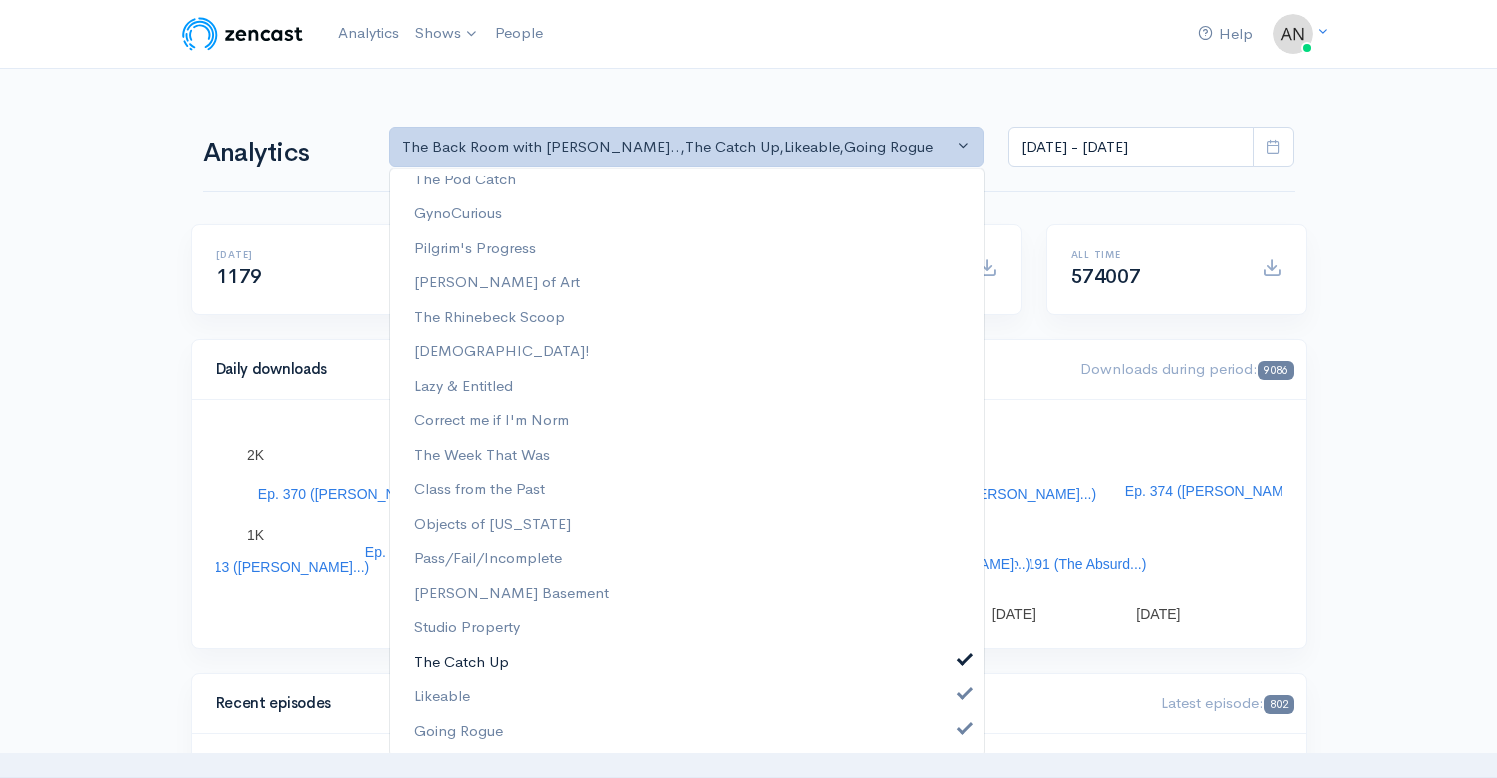 click at bounding box center [965, 657] 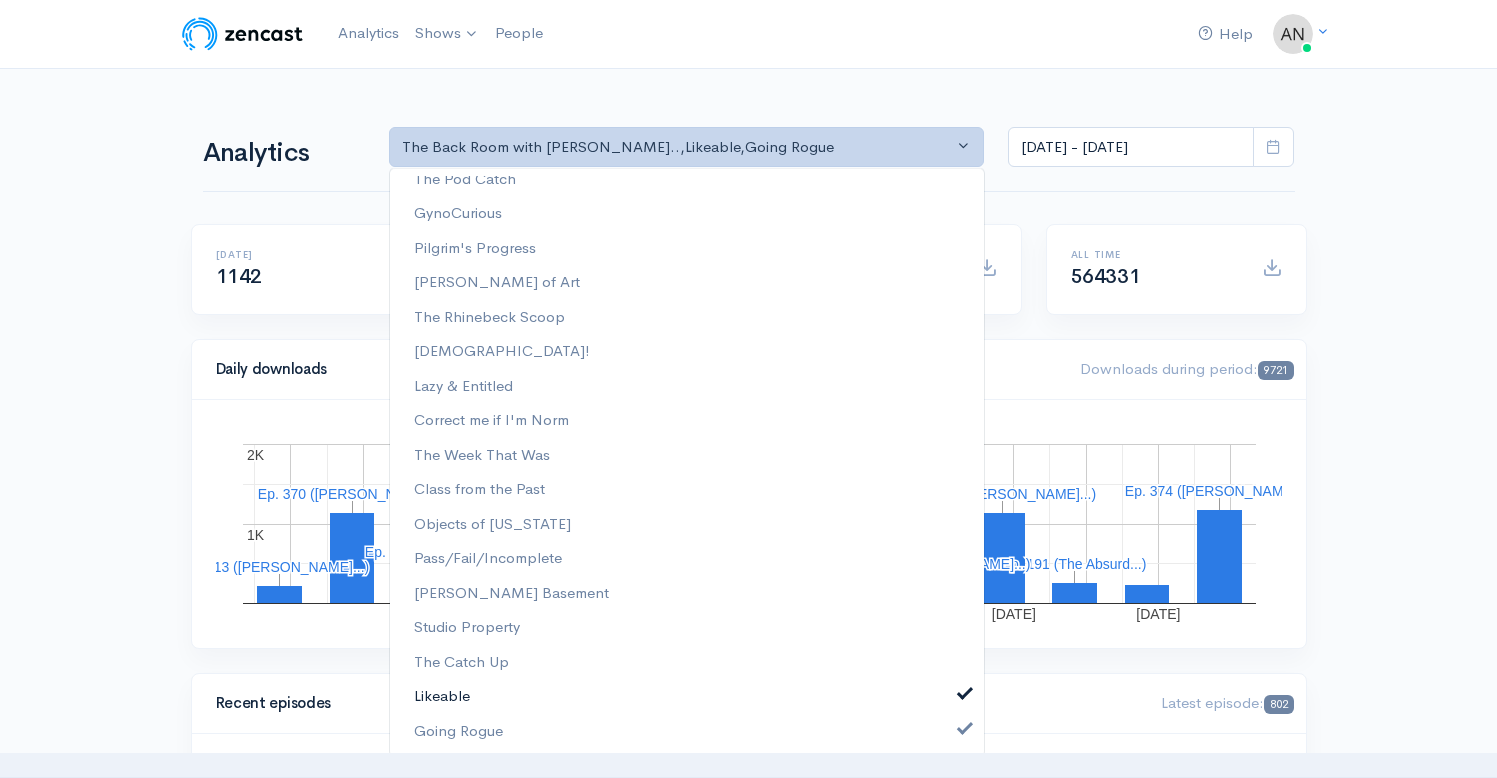 click at bounding box center (965, 691) 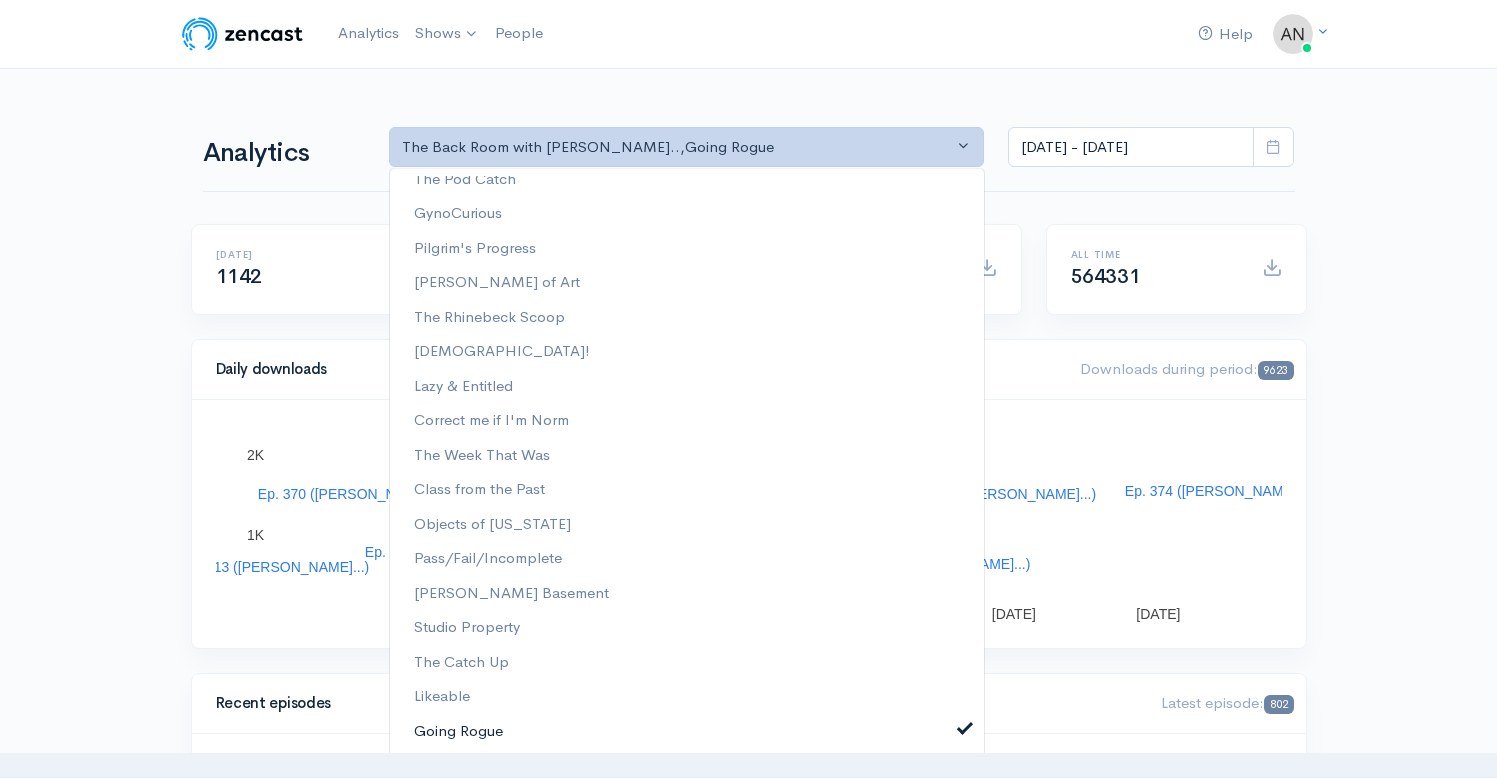 click at bounding box center [965, 726] 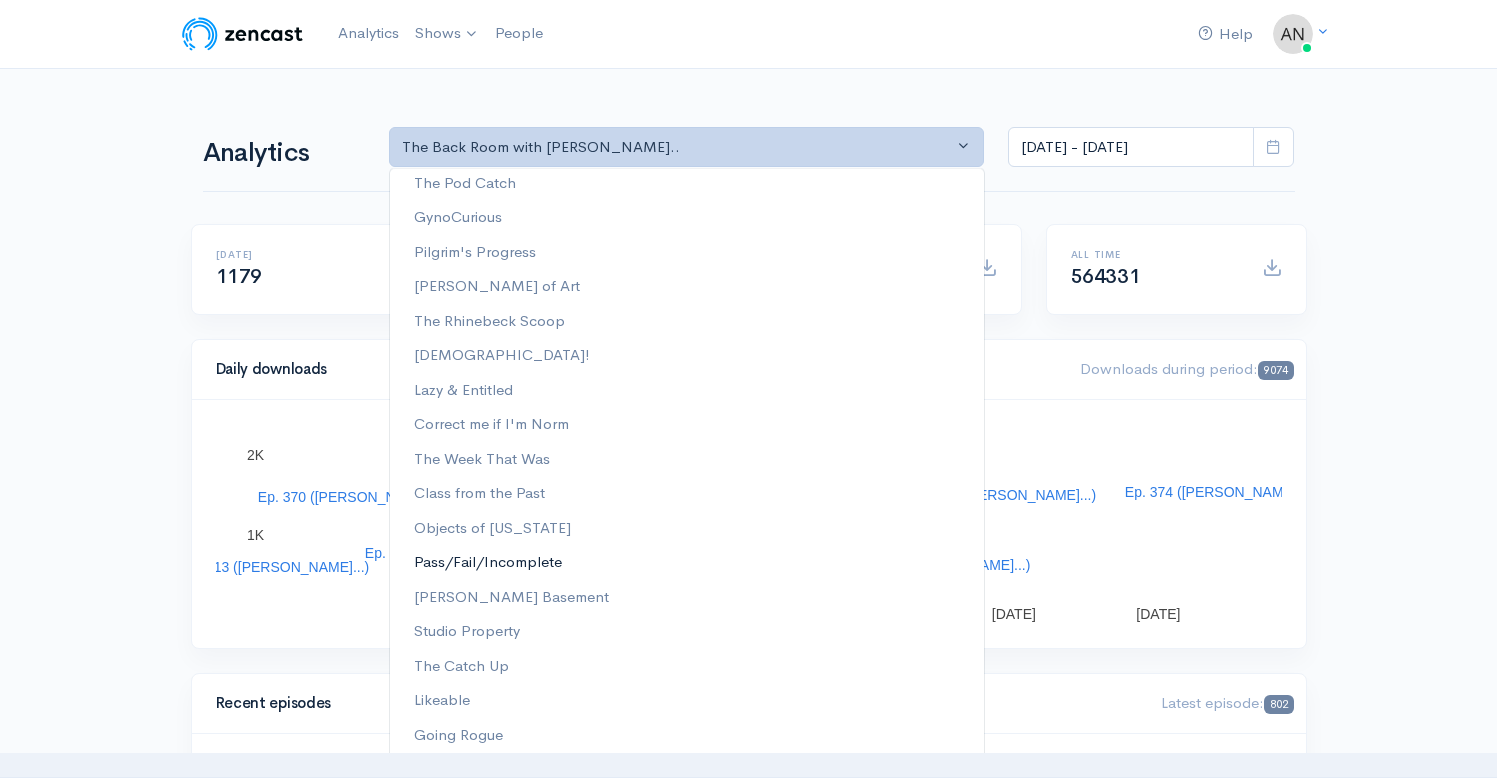 scroll, scrollTop: 178, scrollLeft: 0, axis: vertical 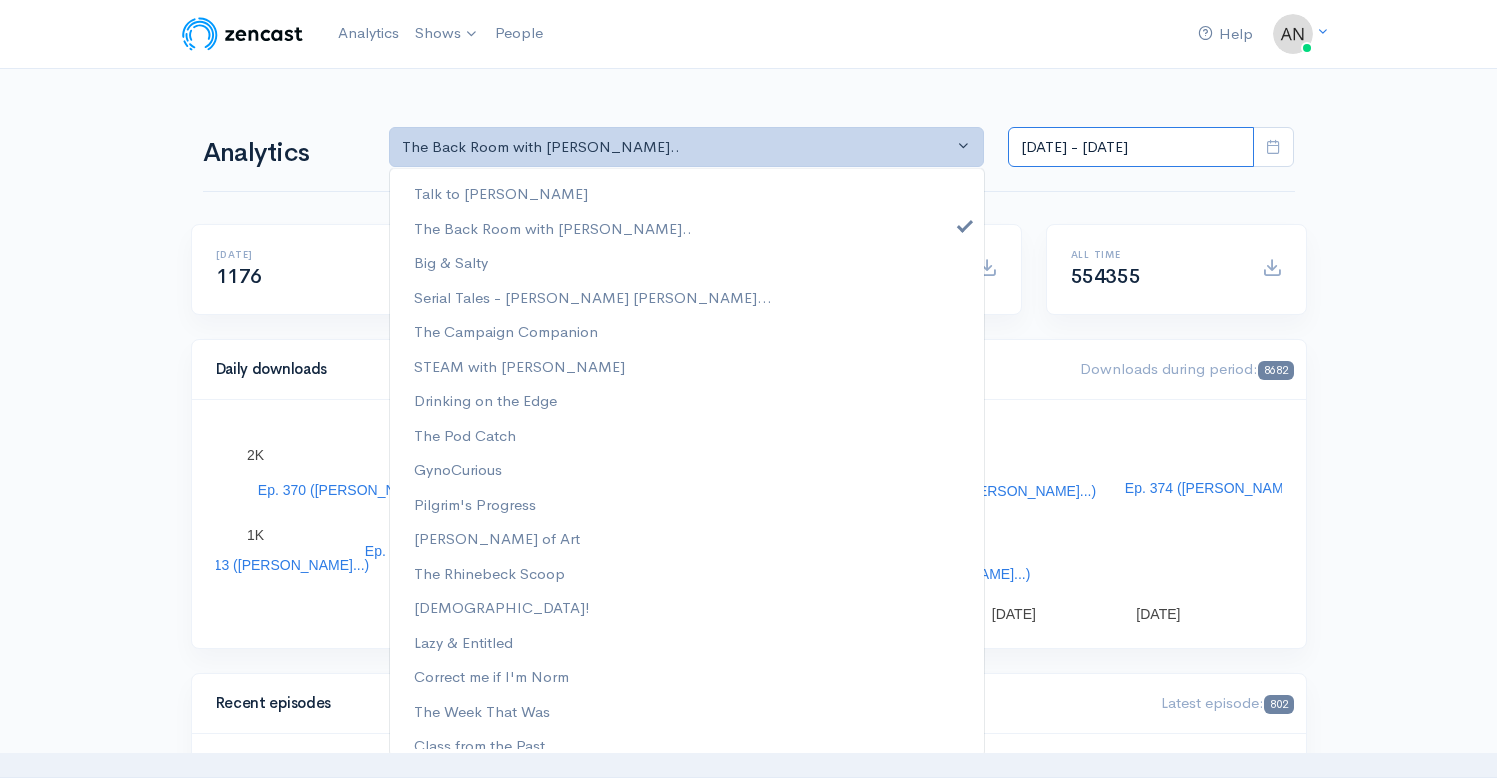 click on "Jun 18, 2025 - Jul 1, 2025" at bounding box center (1131, 147) 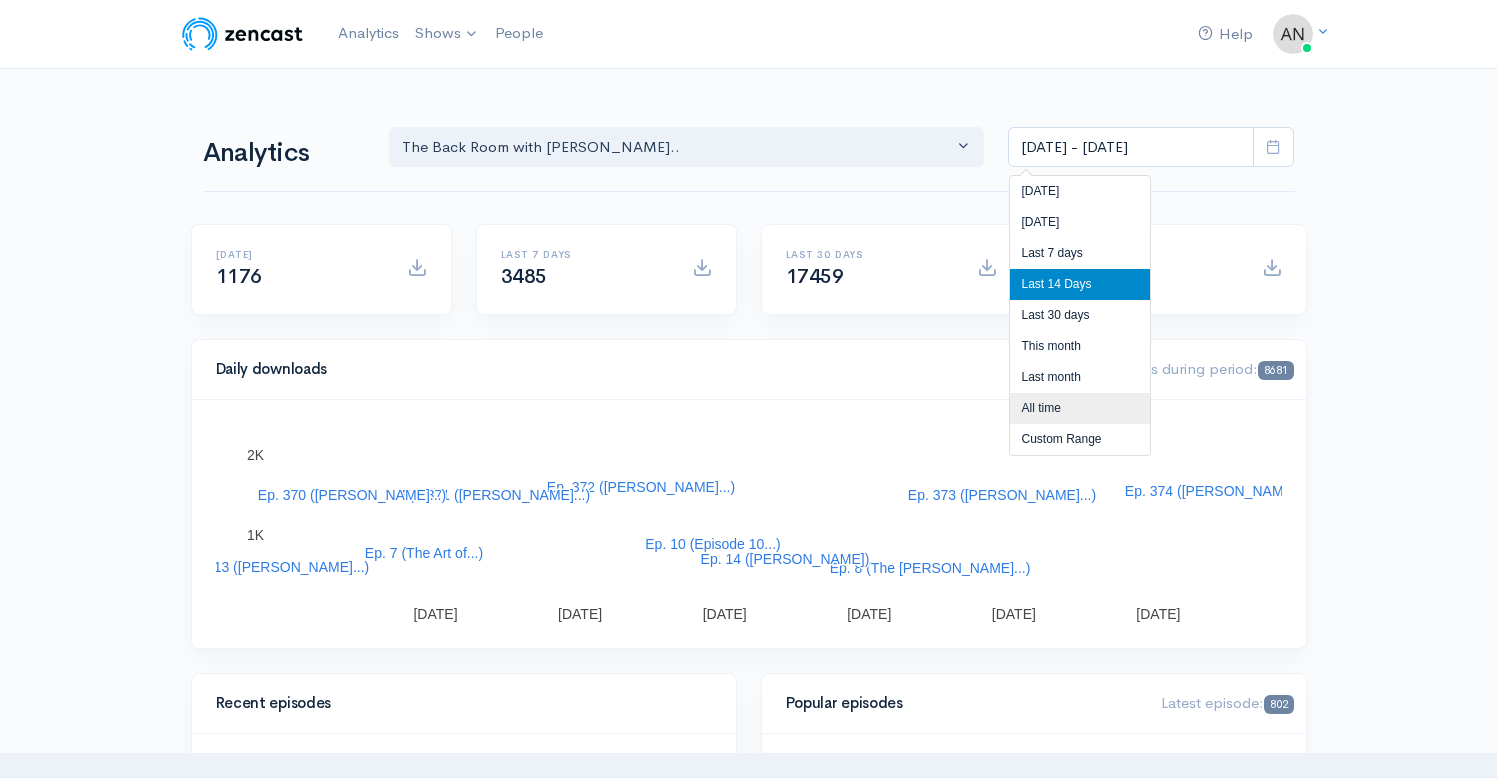 click on "All time" at bounding box center [1080, 408] 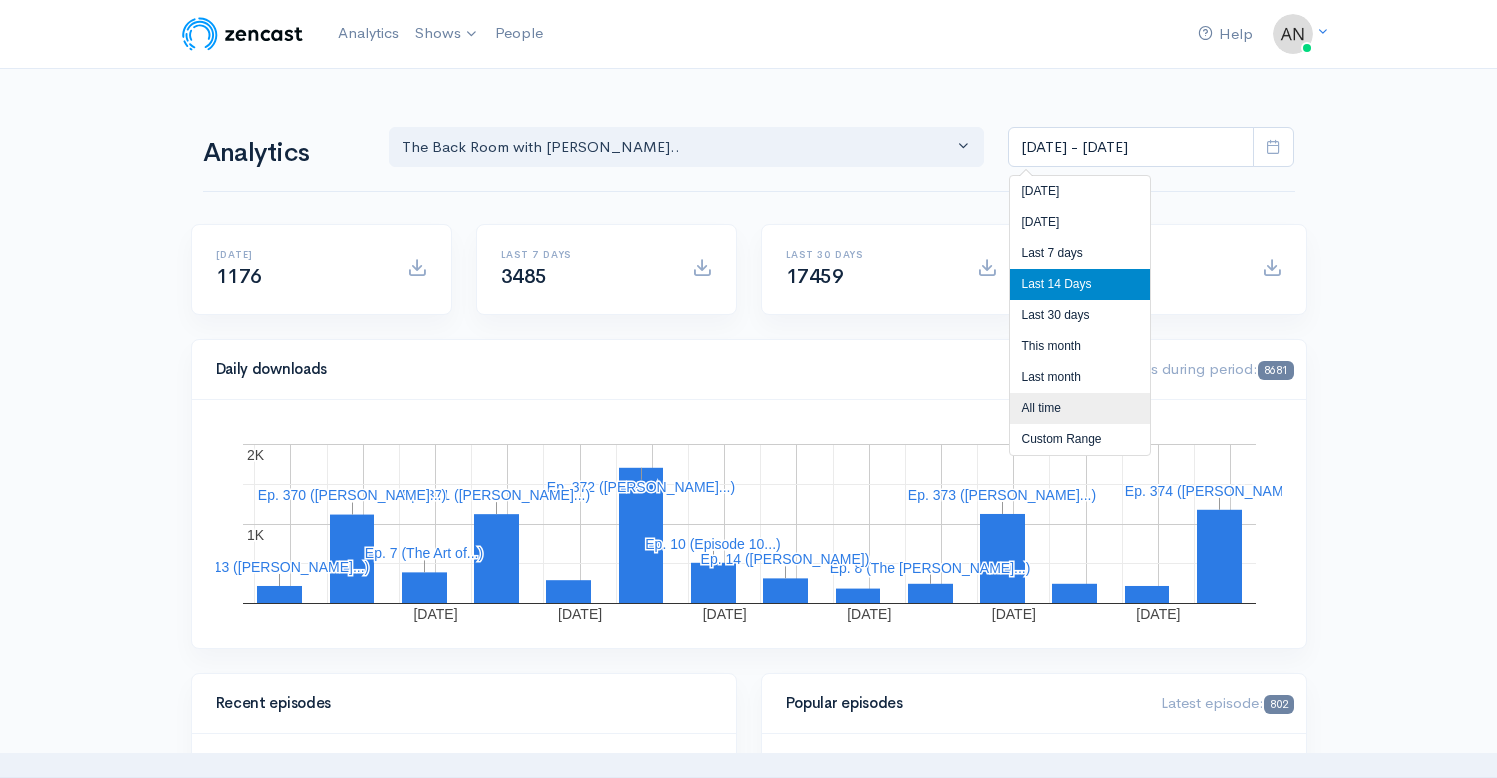 type on "[DATE] - [DATE]" 